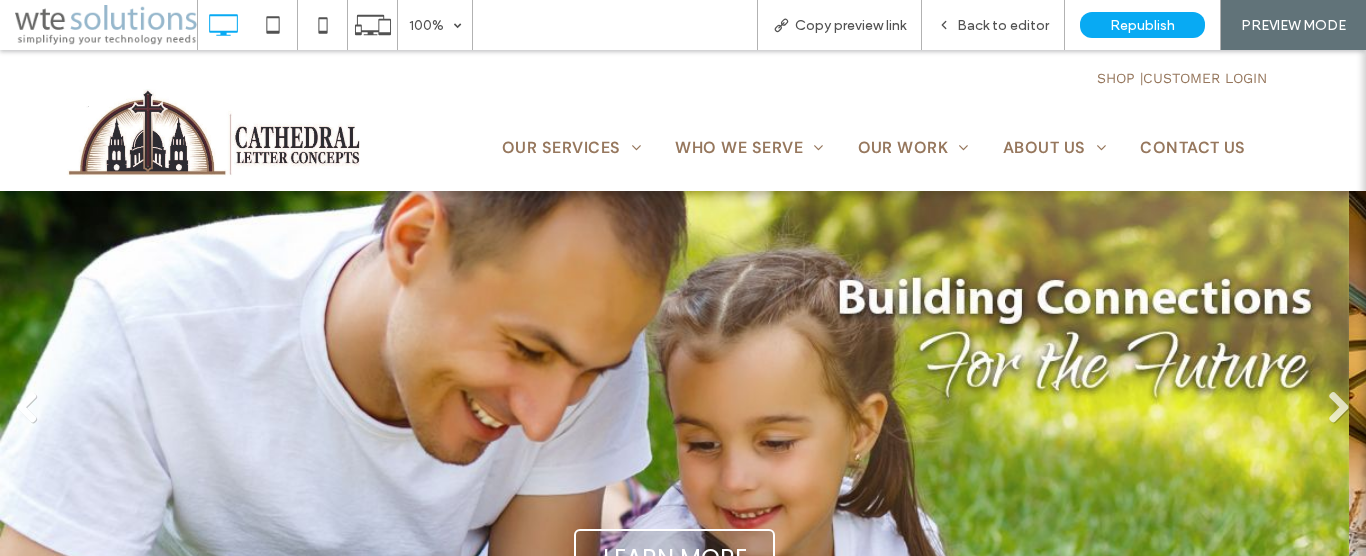 scroll, scrollTop: 0, scrollLeft: 0, axis: both 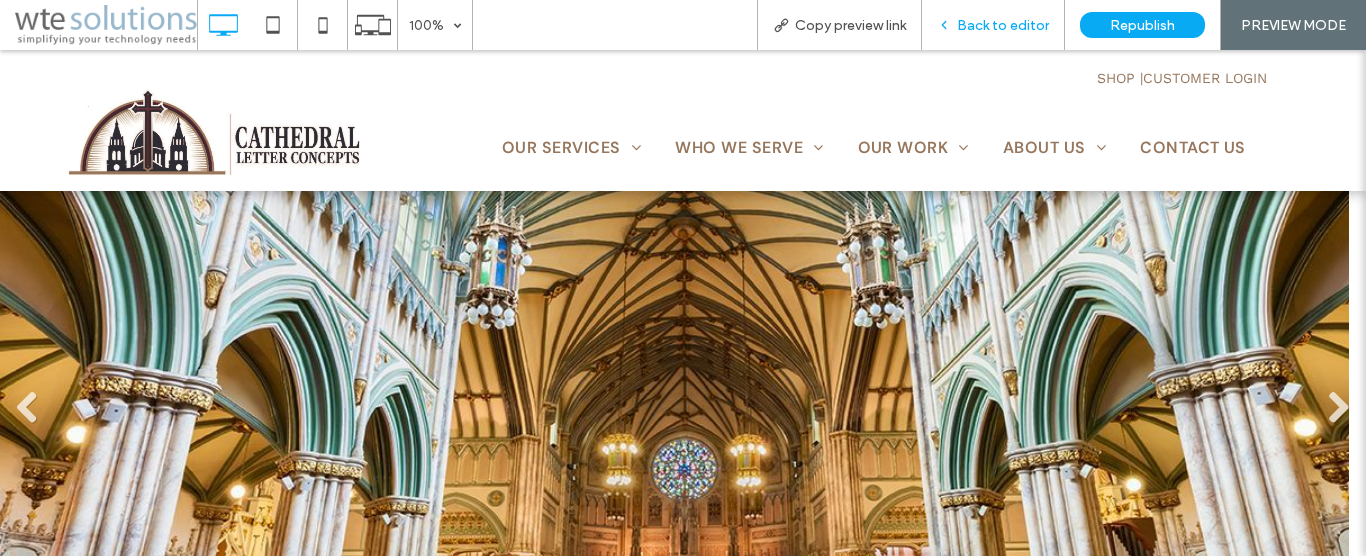 click on "Back to editor" at bounding box center [1003, 25] 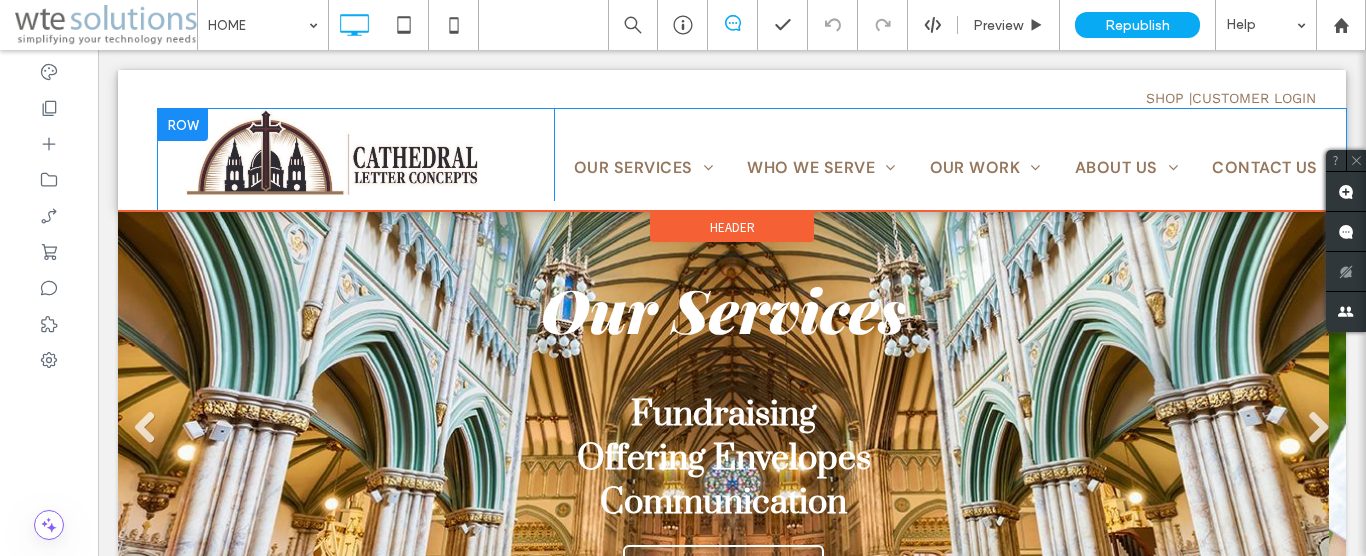 click on "Click To Paste" at bounding box center [356, 155] 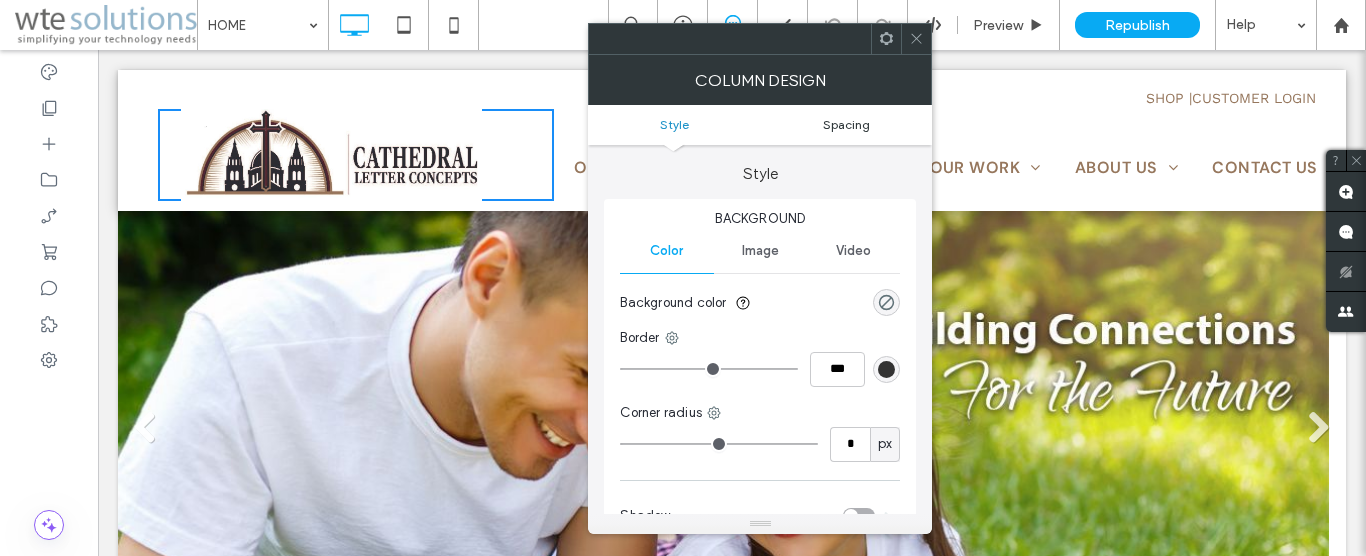 click on "Spacing" at bounding box center (846, 124) 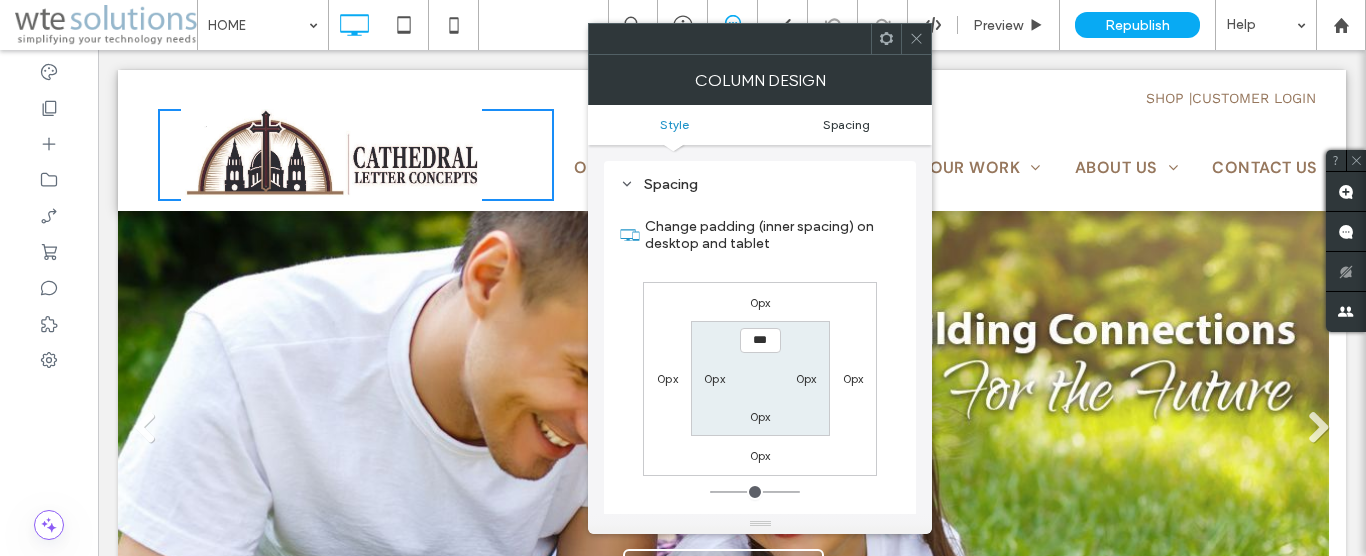 scroll, scrollTop: 406, scrollLeft: 0, axis: vertical 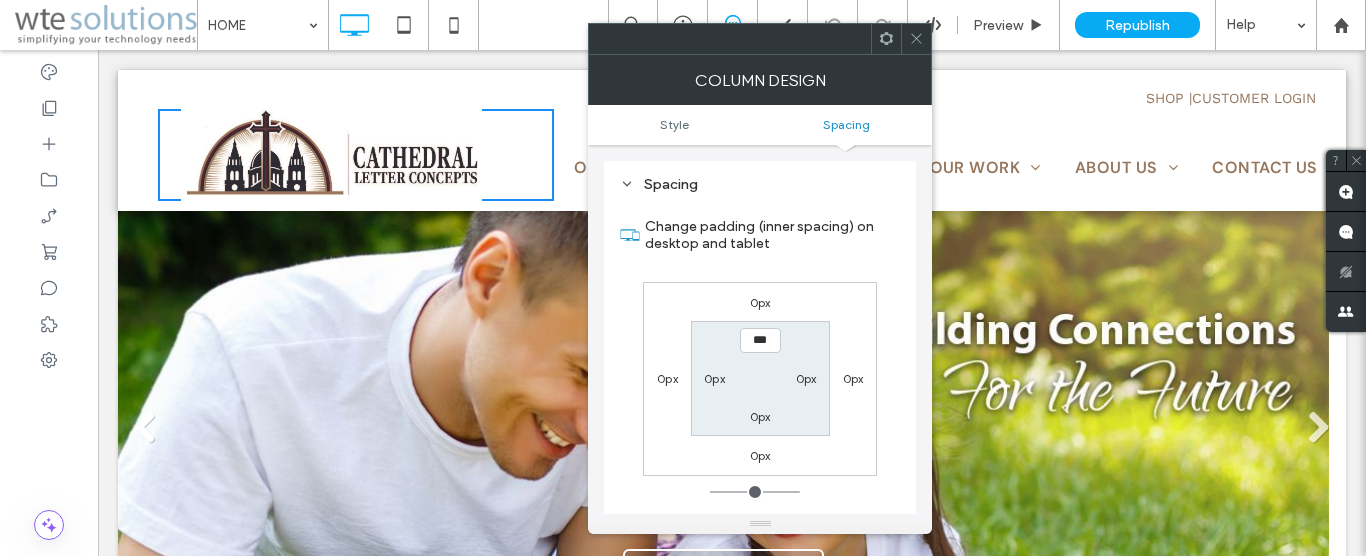 click 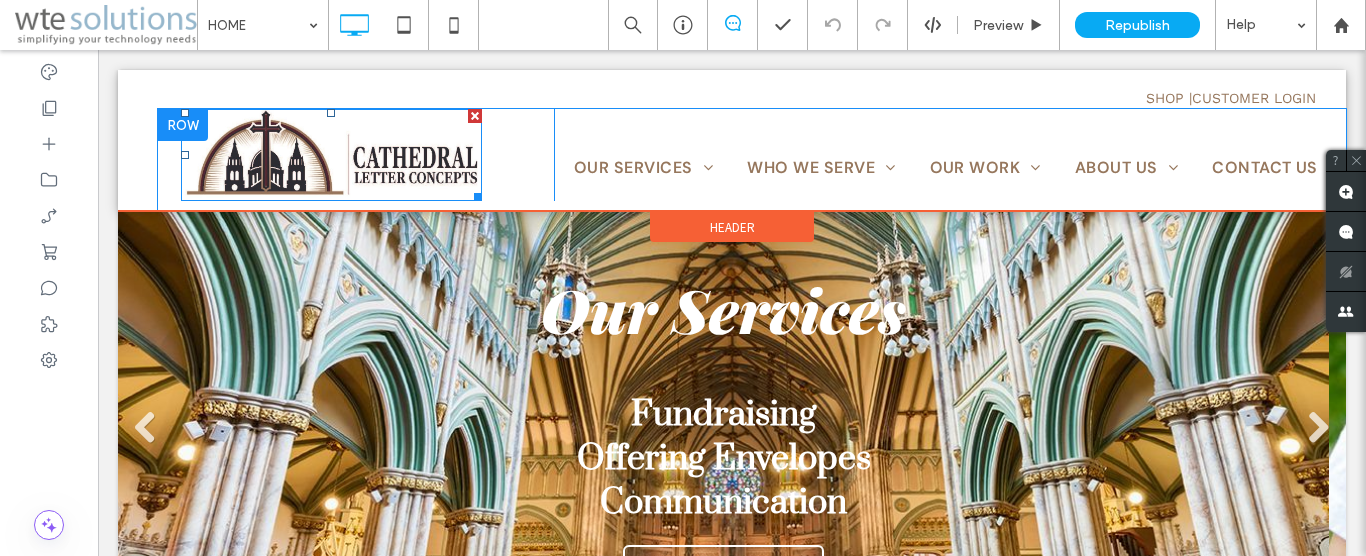 click at bounding box center [331, 155] 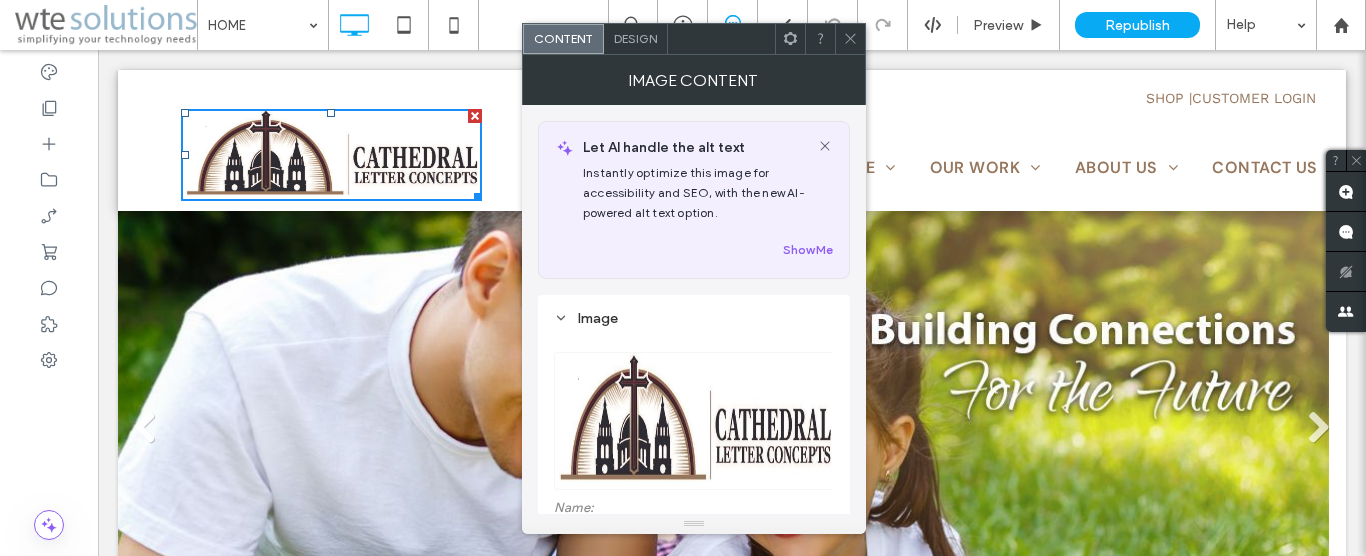 click on "Design" at bounding box center [635, 38] 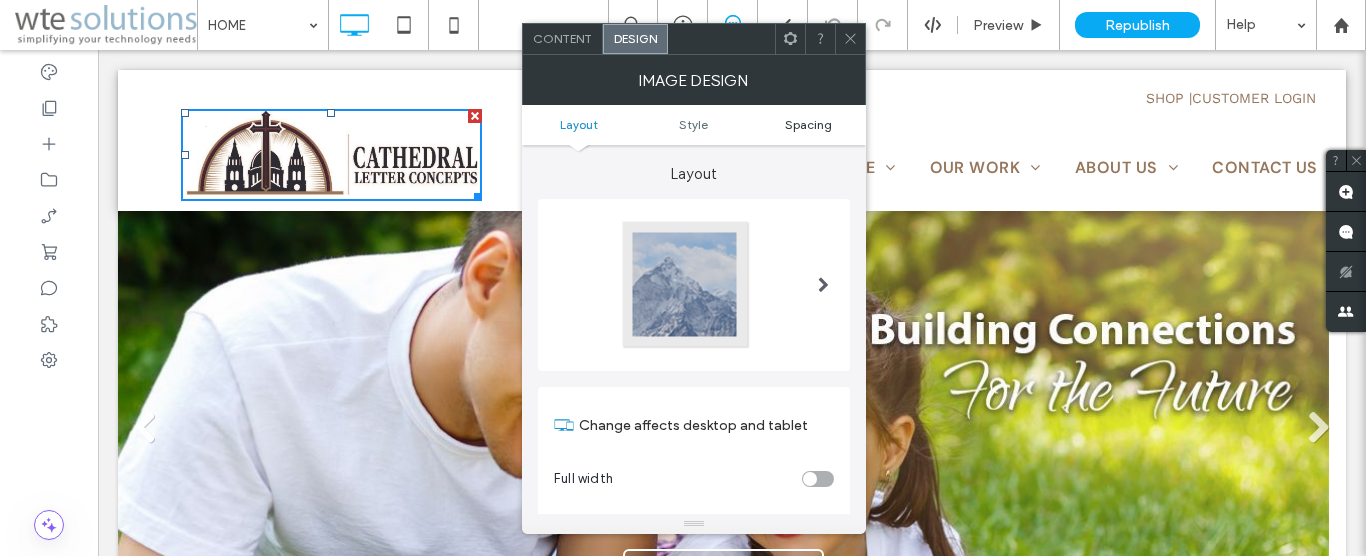 click on "Spacing" at bounding box center [808, 124] 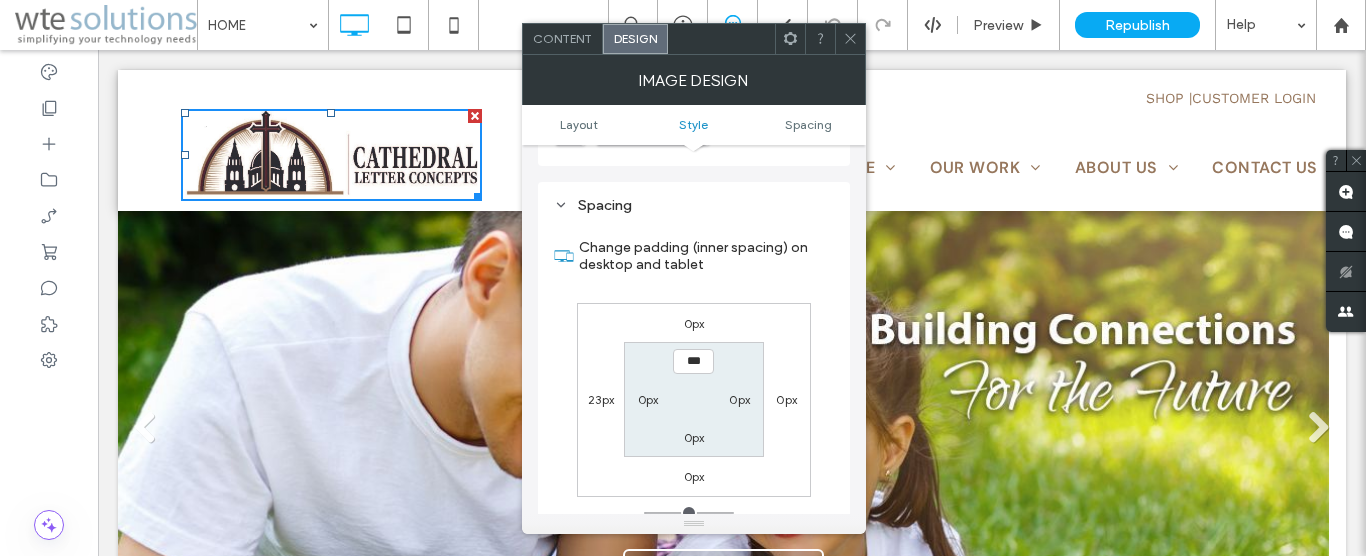 scroll, scrollTop: 943, scrollLeft: 0, axis: vertical 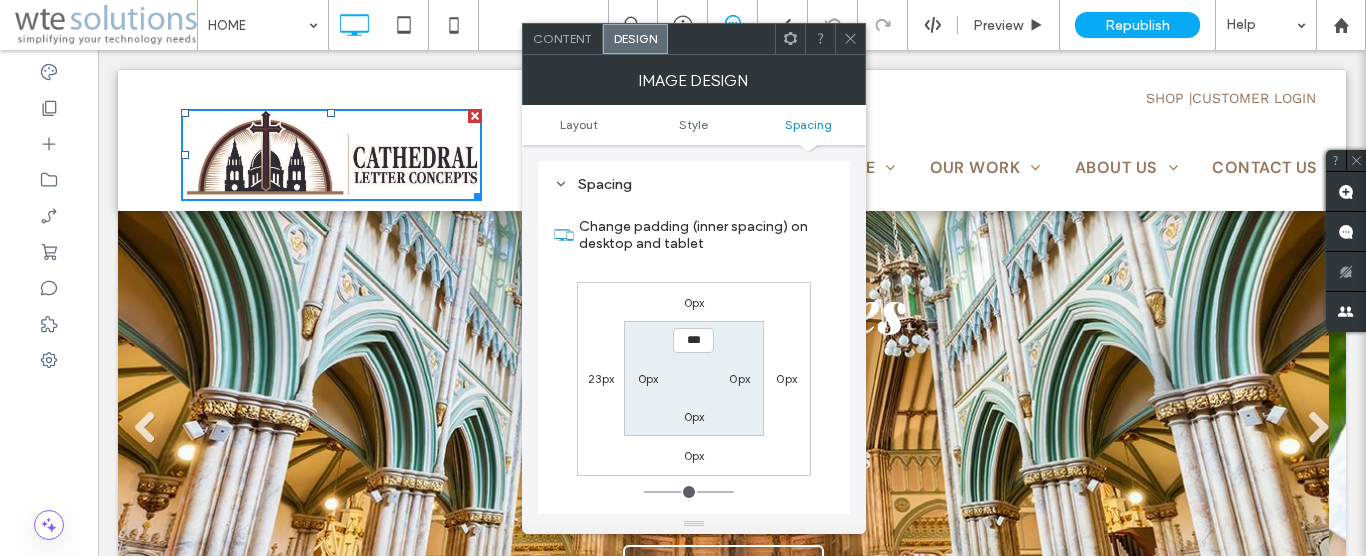 click at bounding box center (850, 39) 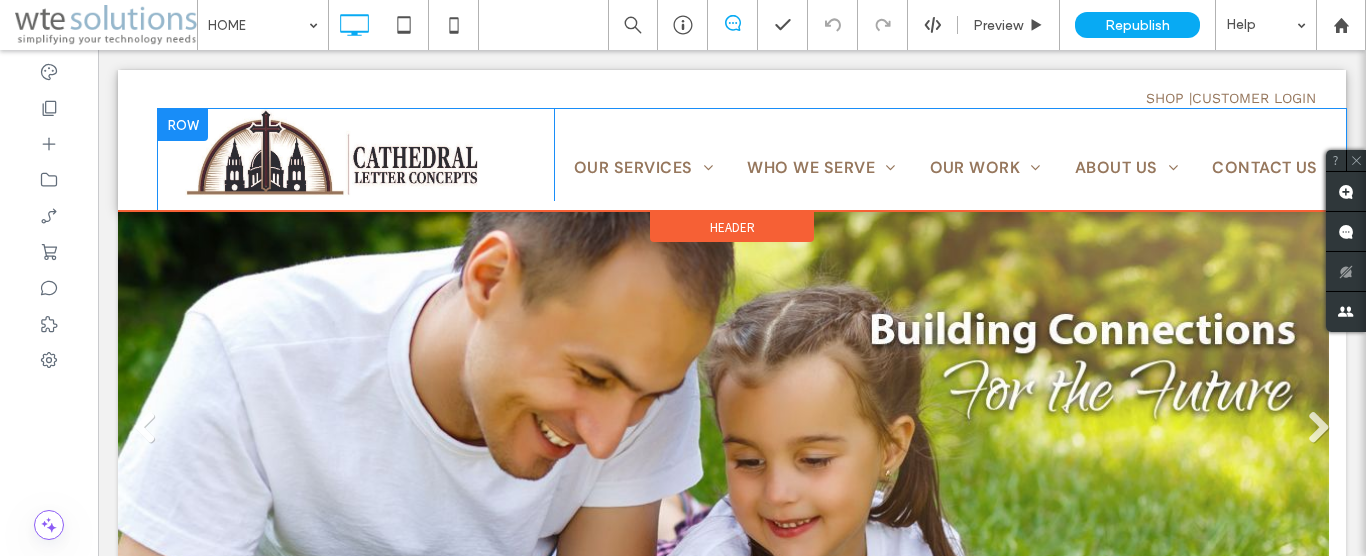 click at bounding box center (183, 125) 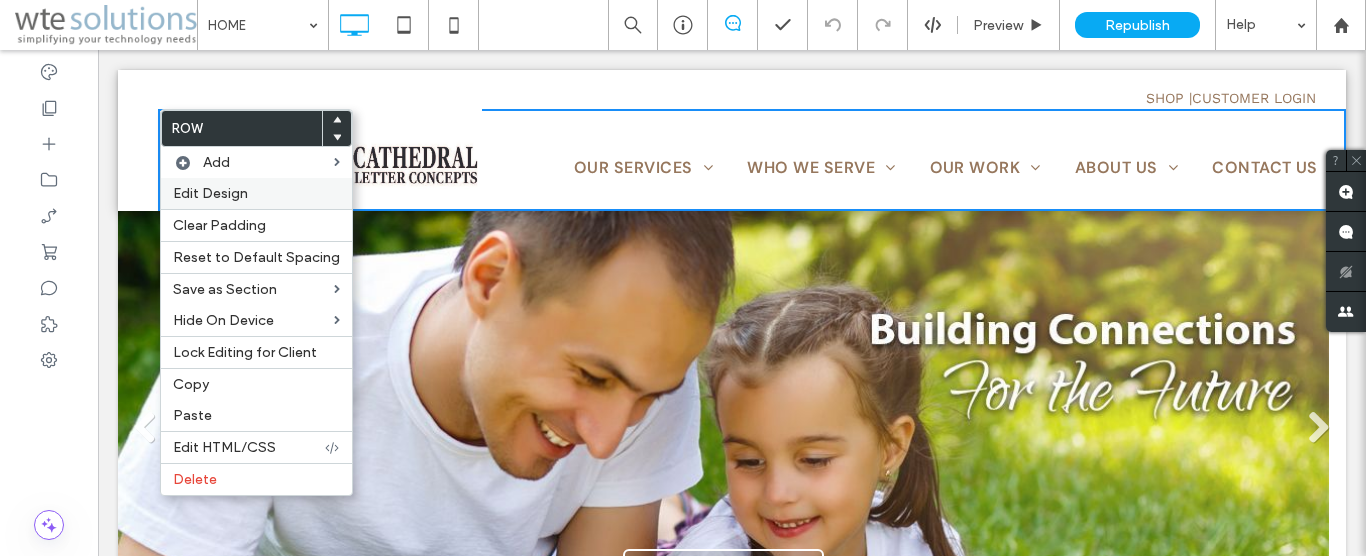 click on "Edit Design" at bounding box center [210, 193] 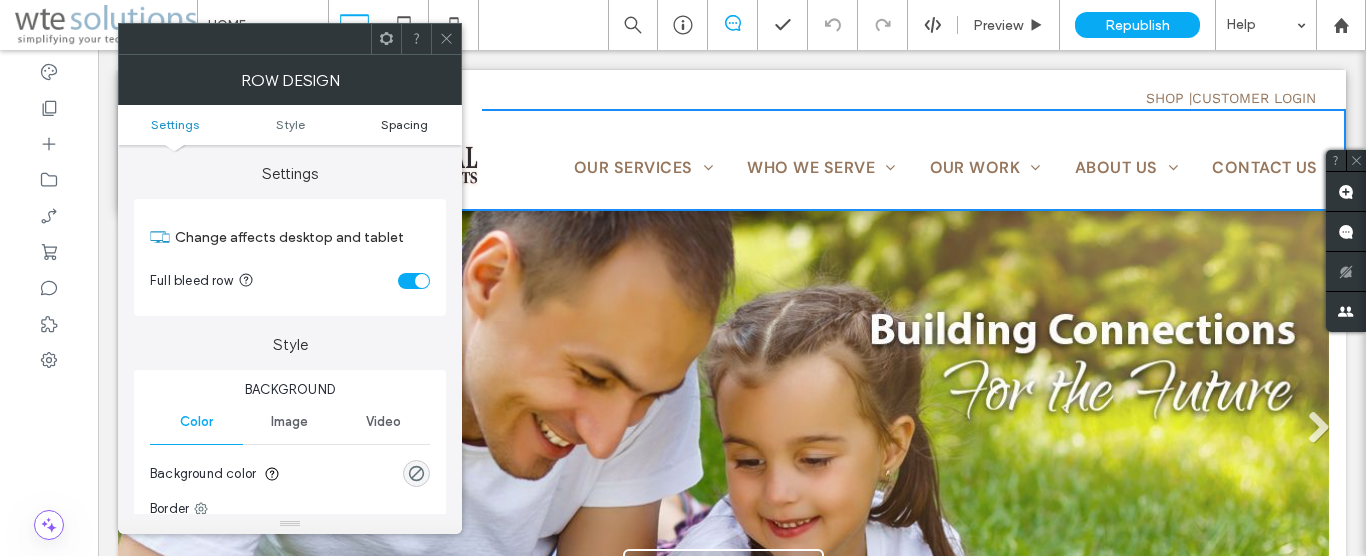 click on "Spacing" at bounding box center (404, 124) 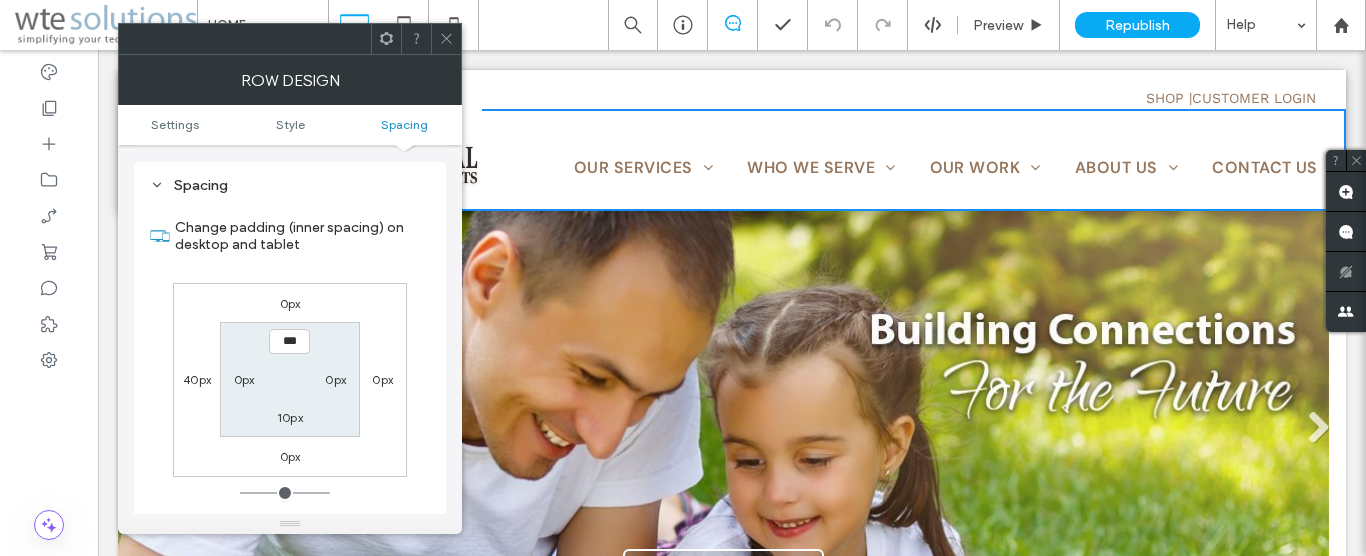 scroll, scrollTop: 502, scrollLeft: 0, axis: vertical 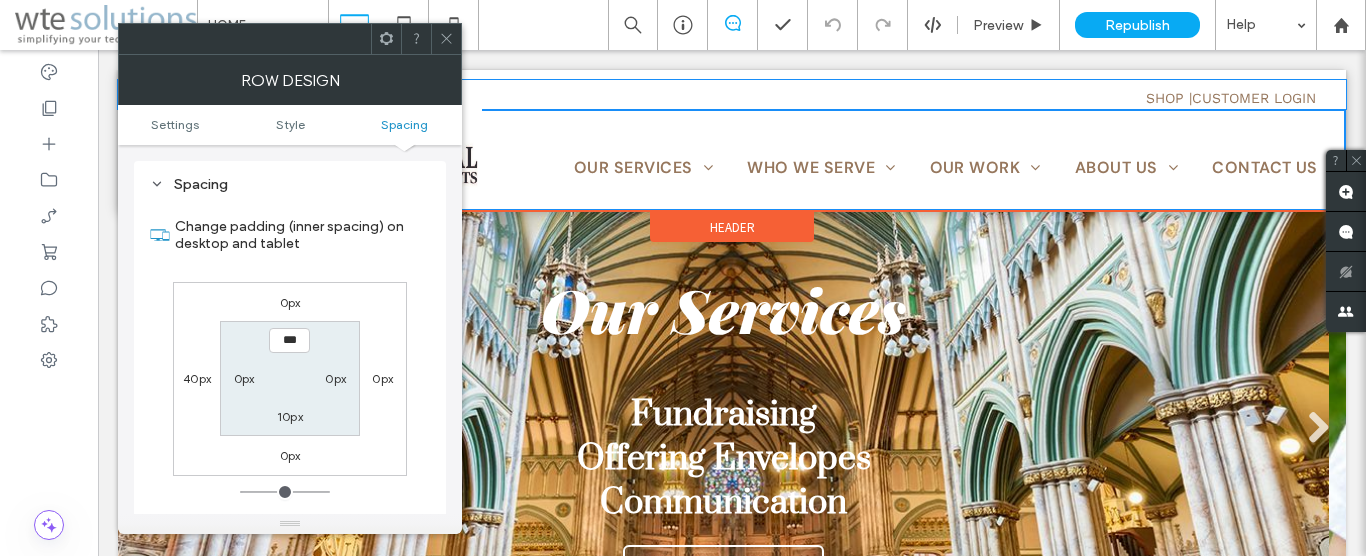 drag, startPoint x: 381, startPoint y: 104, endPoint x: 626, endPoint y: 99, distance: 245.05101 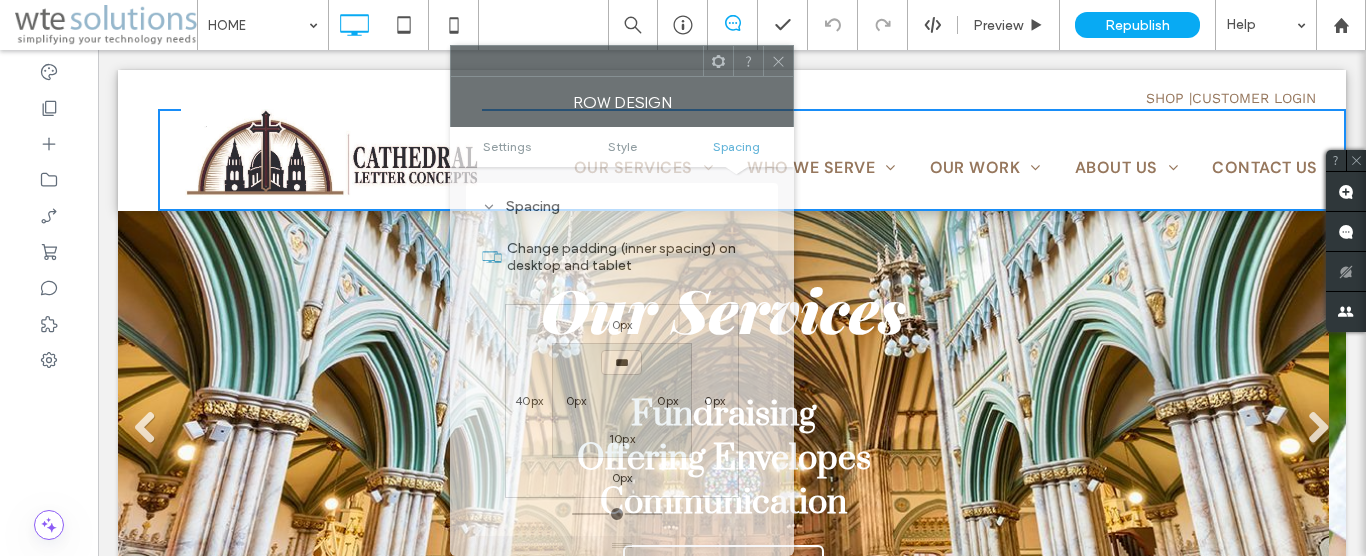 drag, startPoint x: 259, startPoint y: 36, endPoint x: 586, endPoint y: 73, distance: 329.0866 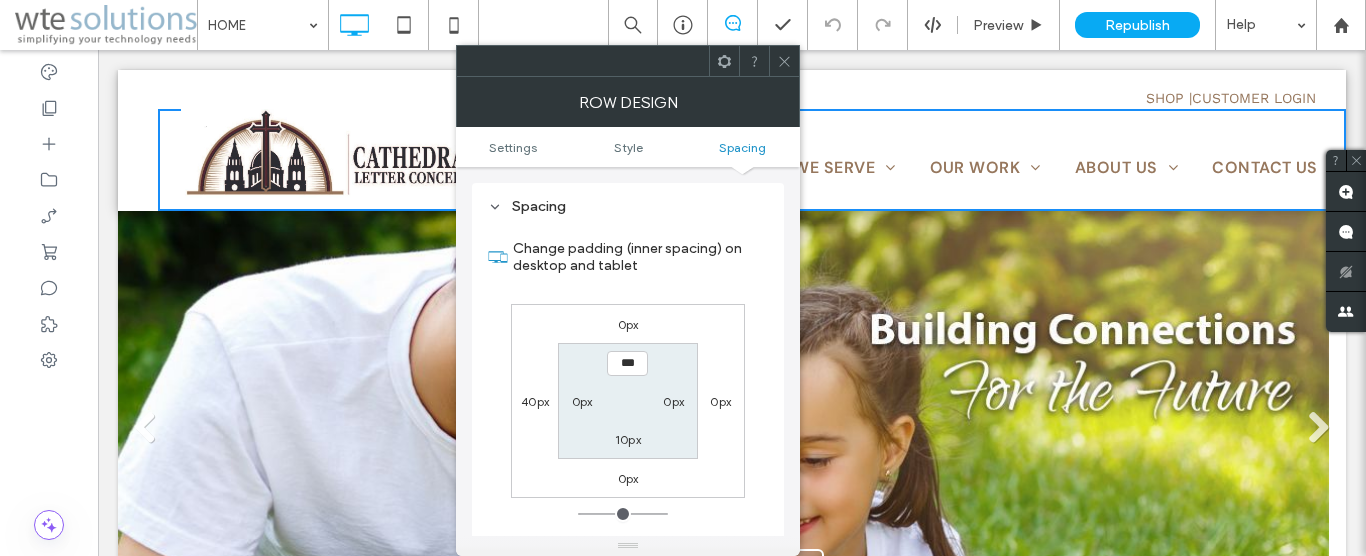 click 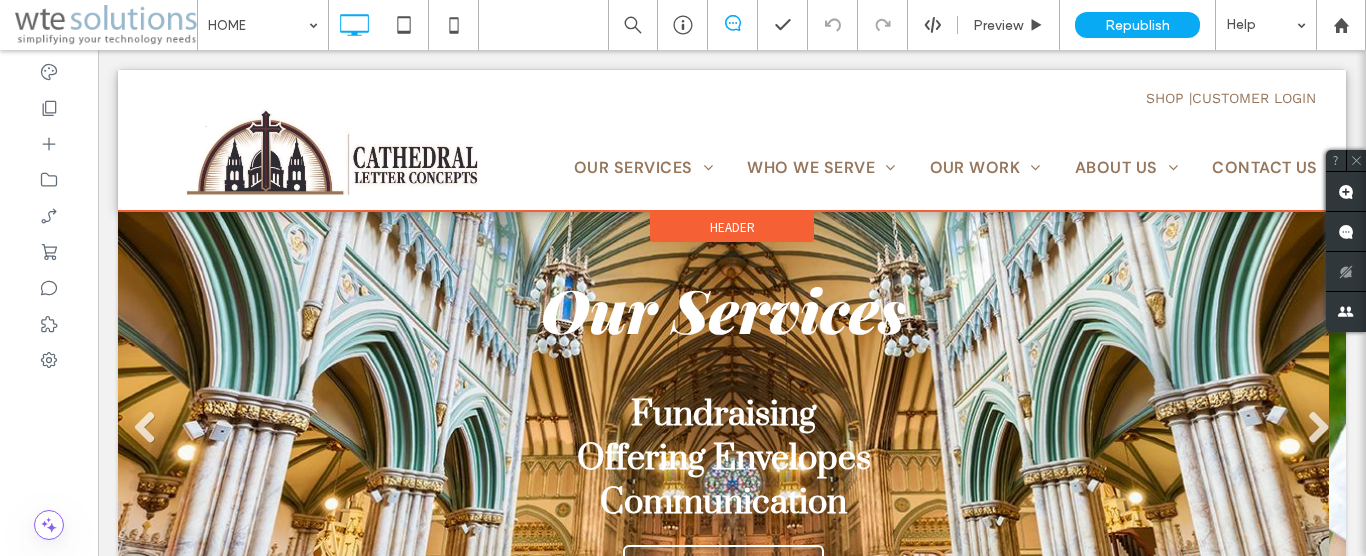 click on "SHOP    |   CUSTOMER LOGIN
Click To Paste
Click To Paste
OUR SERVICES
FUNDRAISING SOLUTIONS
INCREASED OFFERTORY
CAPITAL CAMPAIGNS
DIOCESAN ANNUAL APPEALS
RELIGIOUS ORGANIZATIONS
PLEDGE REDEMPTION
OFFERING ENVELOPES
ENVELOPE MAILING PROGRAM
BILINGUAL PRODUCTS
BOXED SETS
BULK ENVELOPES
CHILDREN AND YOUTH SETS
SPECIAL COLLECTION ENVELOPES
STEWARDSHIP MOTIVATORS
THE LITURGICAL SERIES
TIME, TALENT AND TREASURE SERIES
BAR CODING
CONTRIBUTION RECORDING SERVICE
SPECIAL MAILINGS
ONLINE SERVICES
ONLINE GIVING
ONLINE LIST MAINTENANCE" at bounding box center (732, 145) 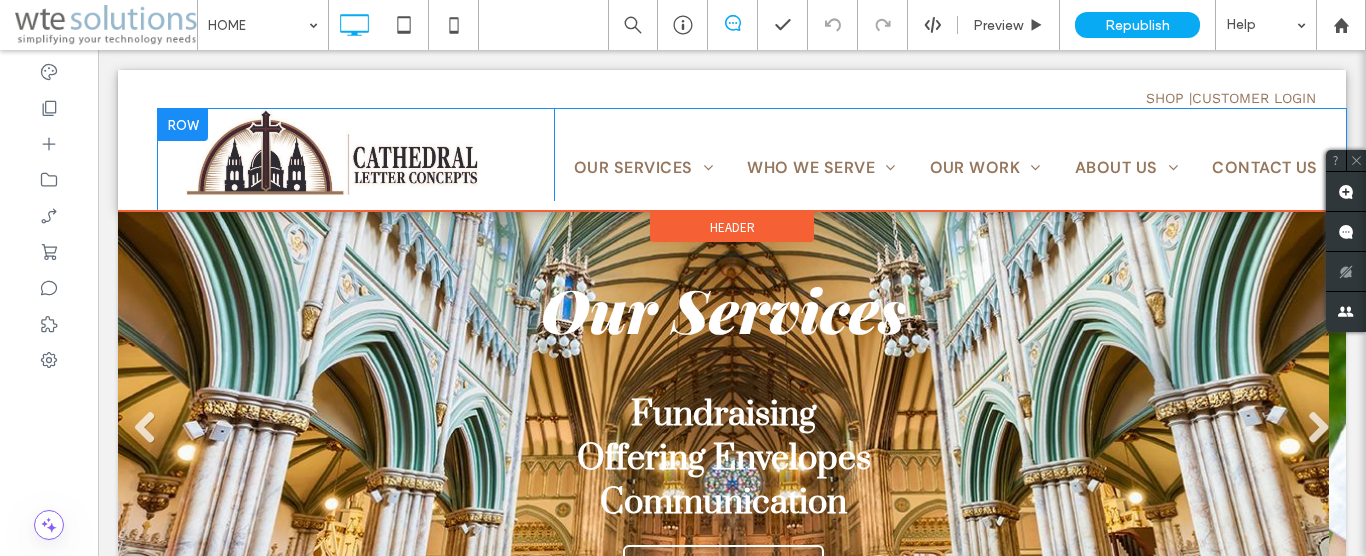 click at bounding box center [183, 125] 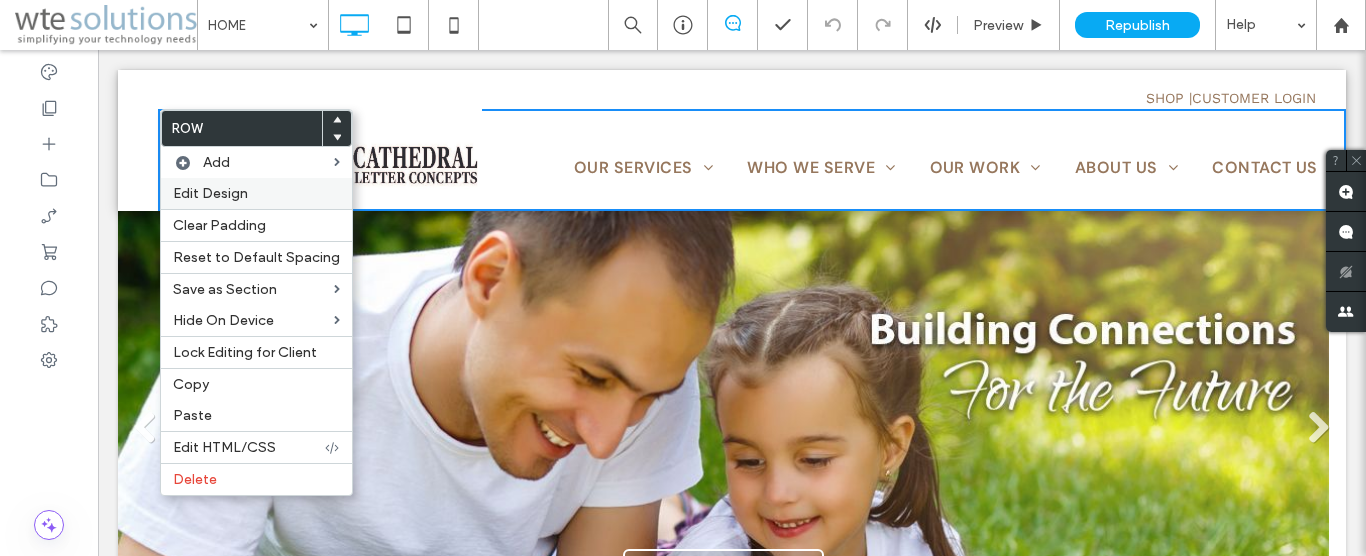 click on "Edit Design" at bounding box center (210, 193) 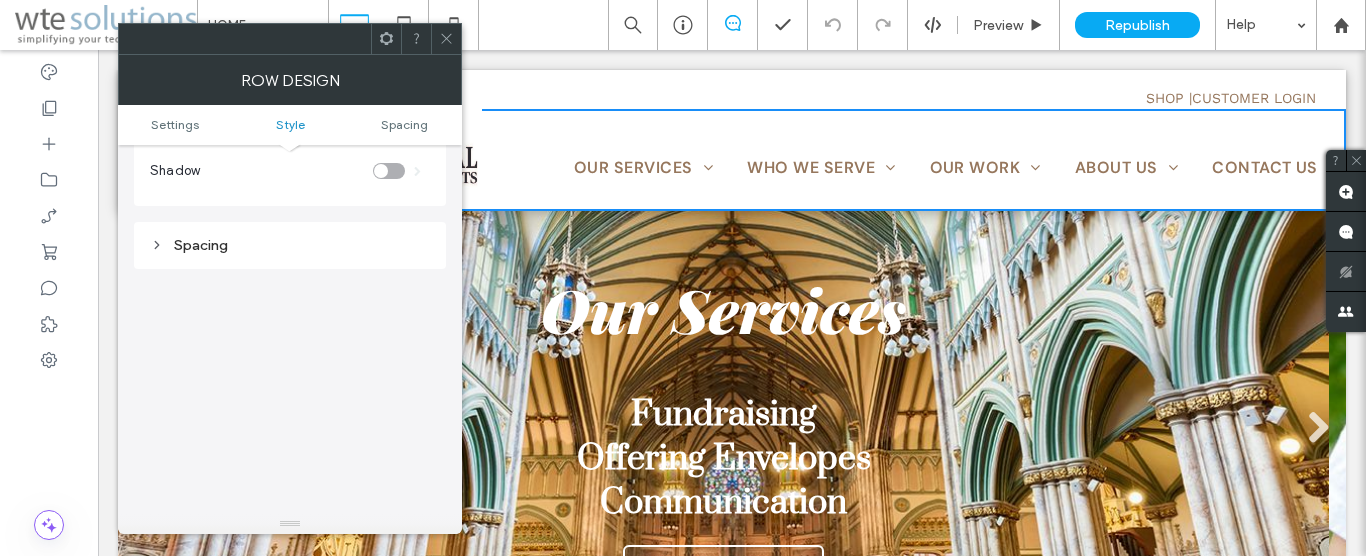 scroll, scrollTop: 456, scrollLeft: 0, axis: vertical 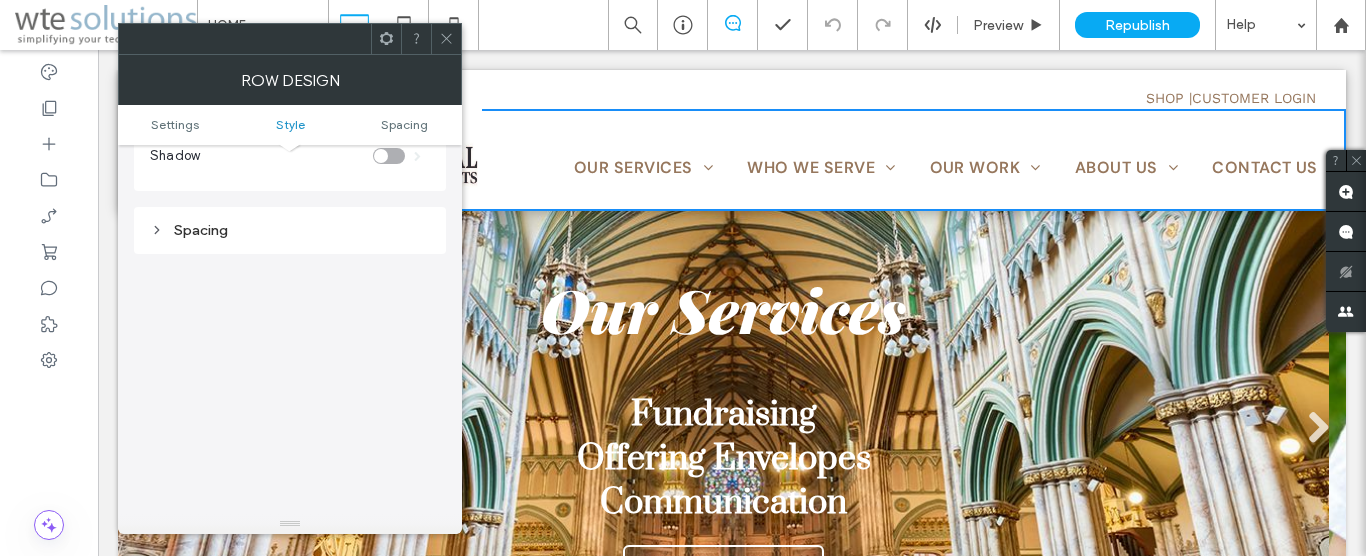 click 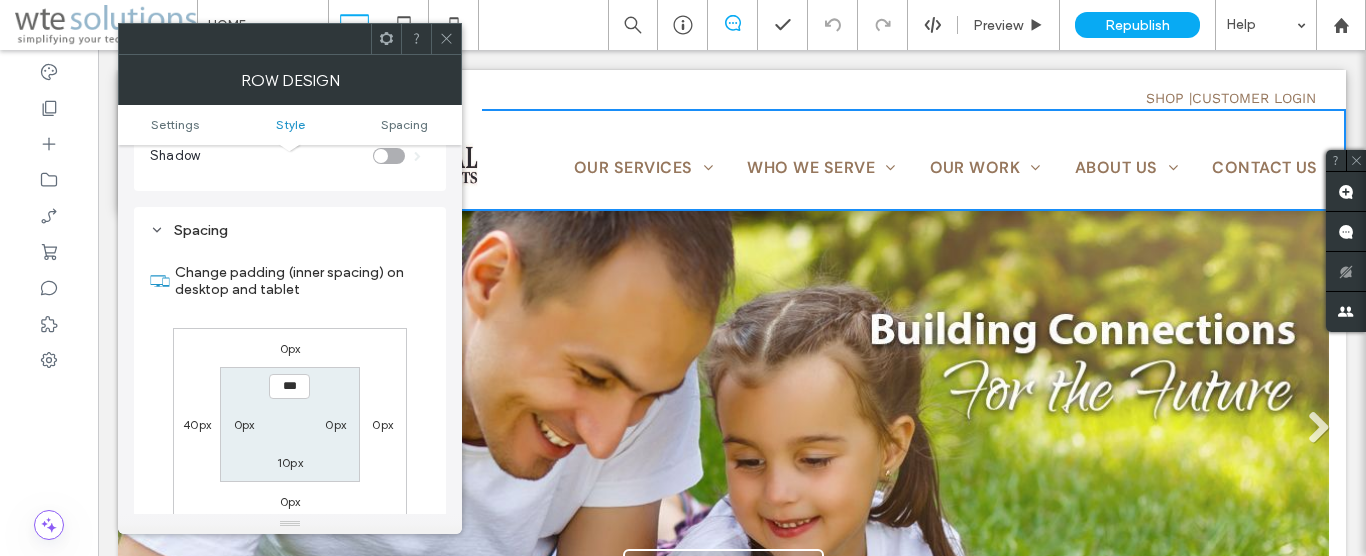 click 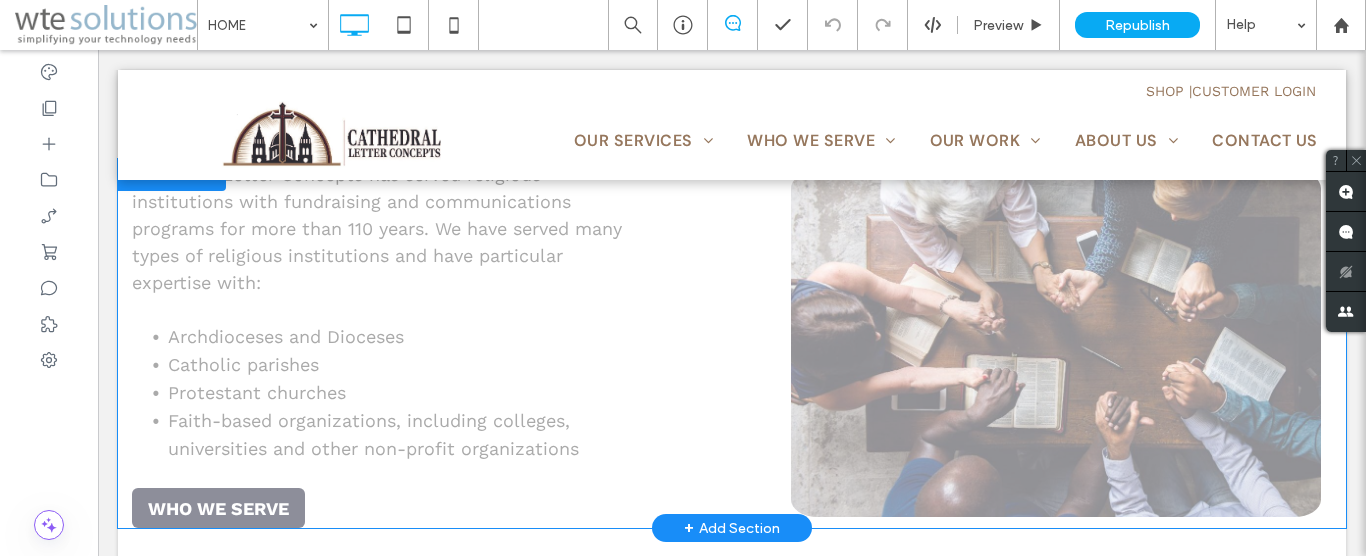 scroll, scrollTop: 1224, scrollLeft: 0, axis: vertical 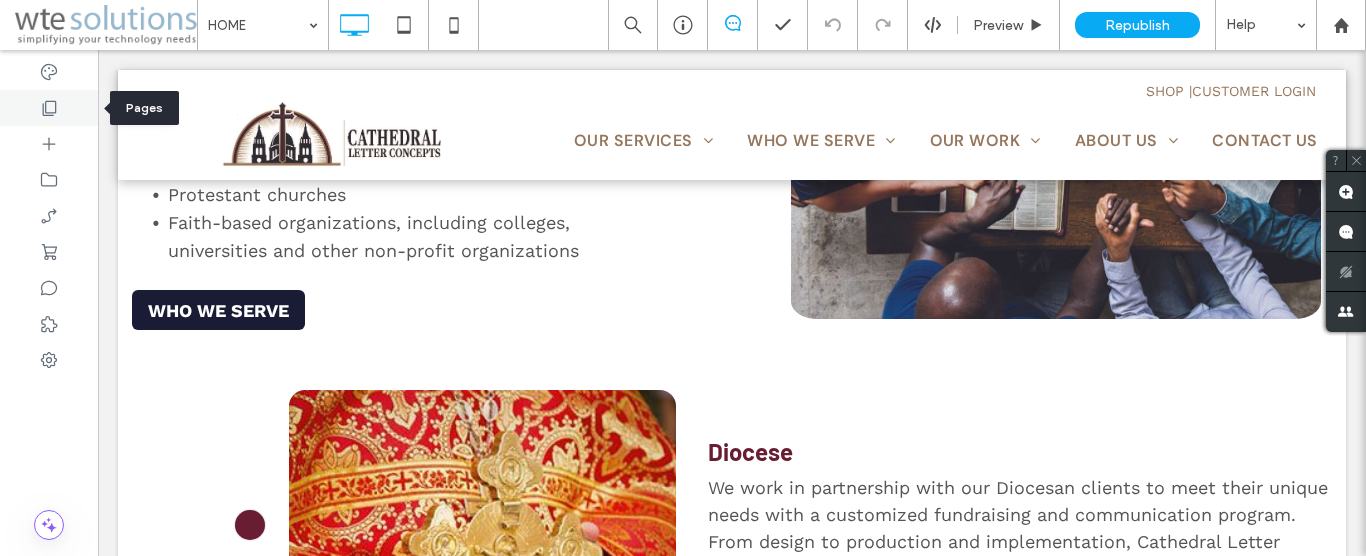 click 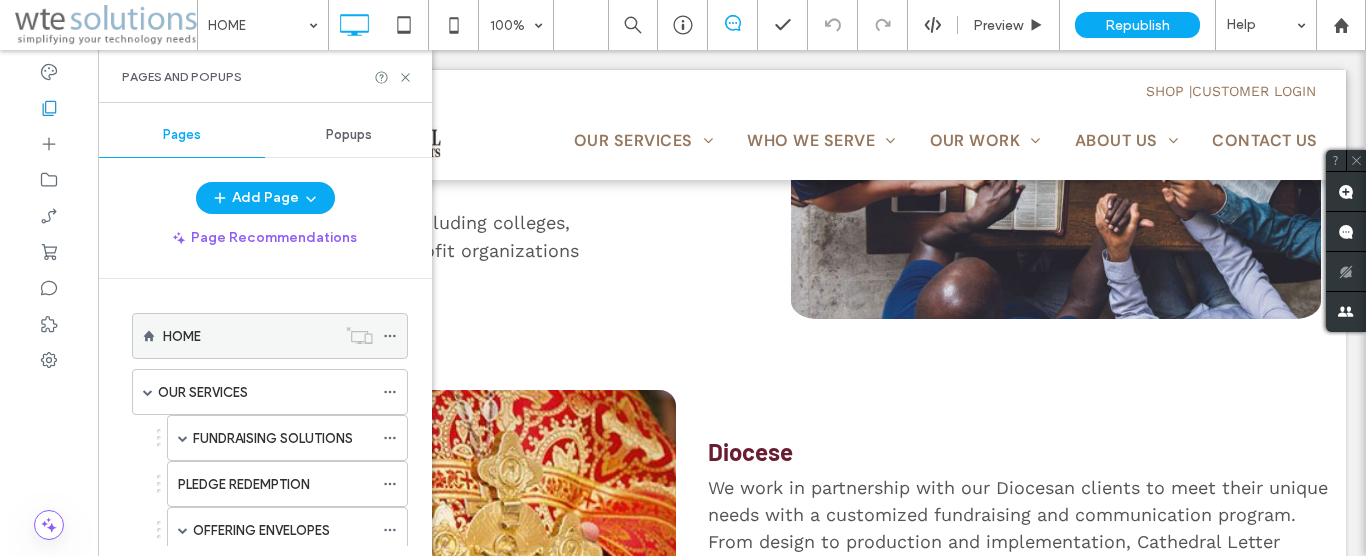 click on "HOME" at bounding box center (182, 336) 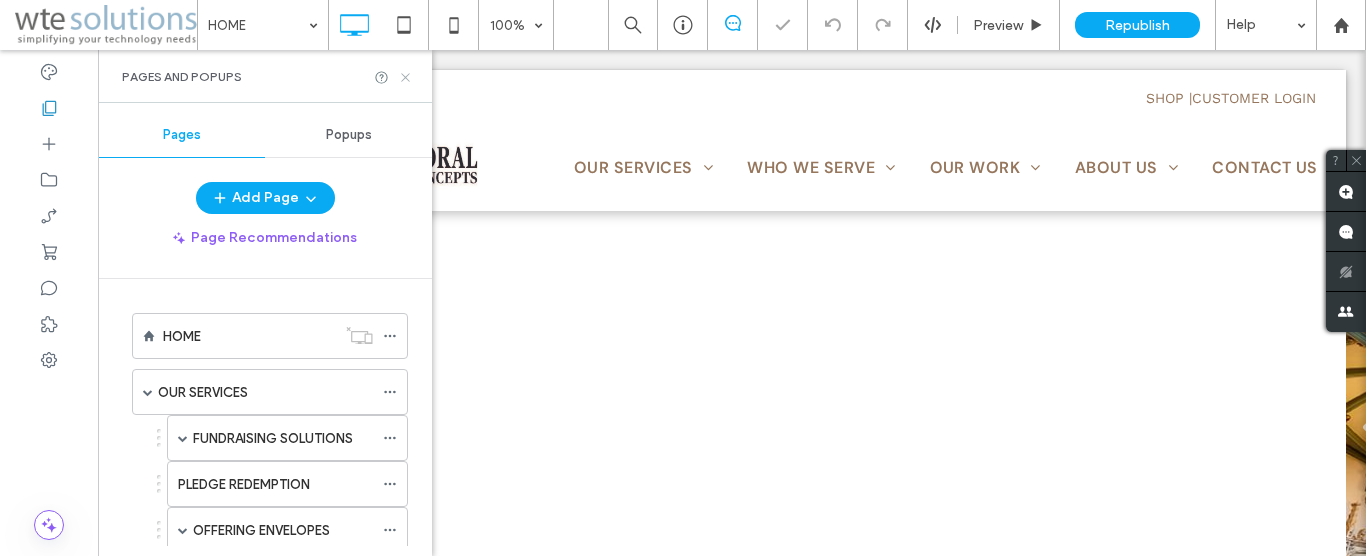 scroll, scrollTop: 0, scrollLeft: 0, axis: both 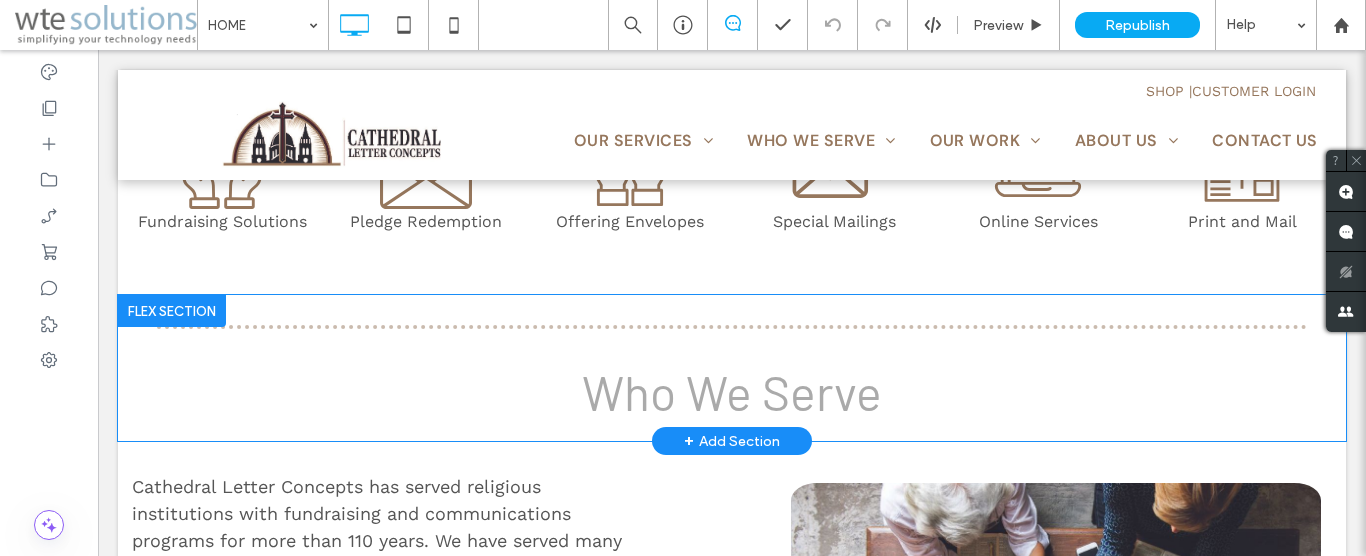 click at bounding box center [172, 311] 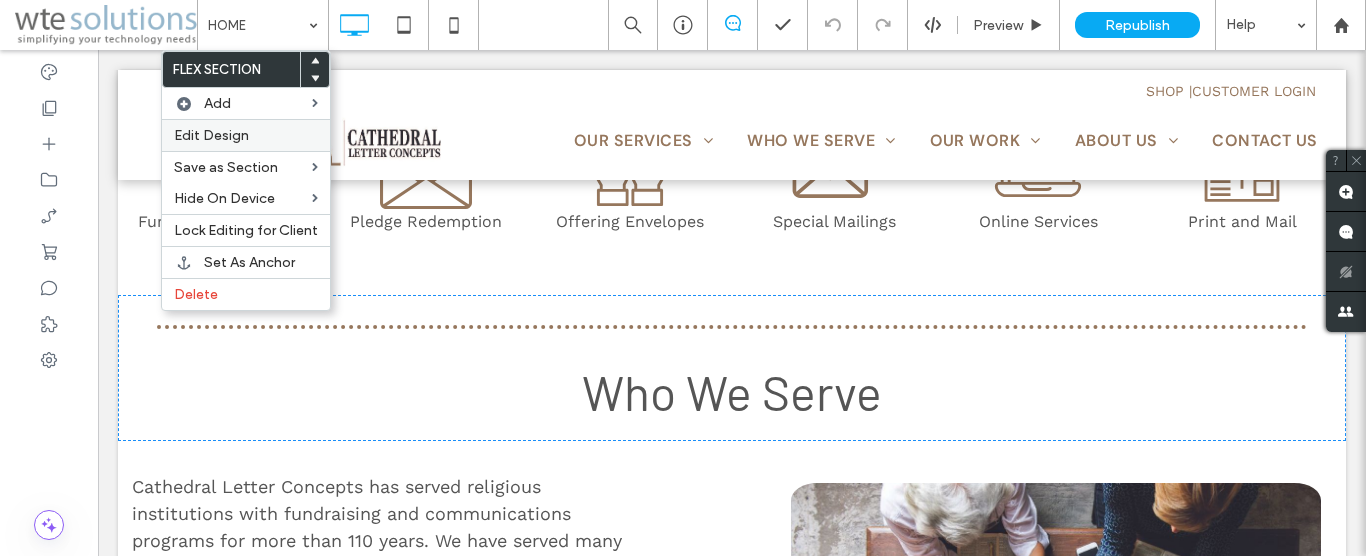 click on "Edit Design" at bounding box center (211, 135) 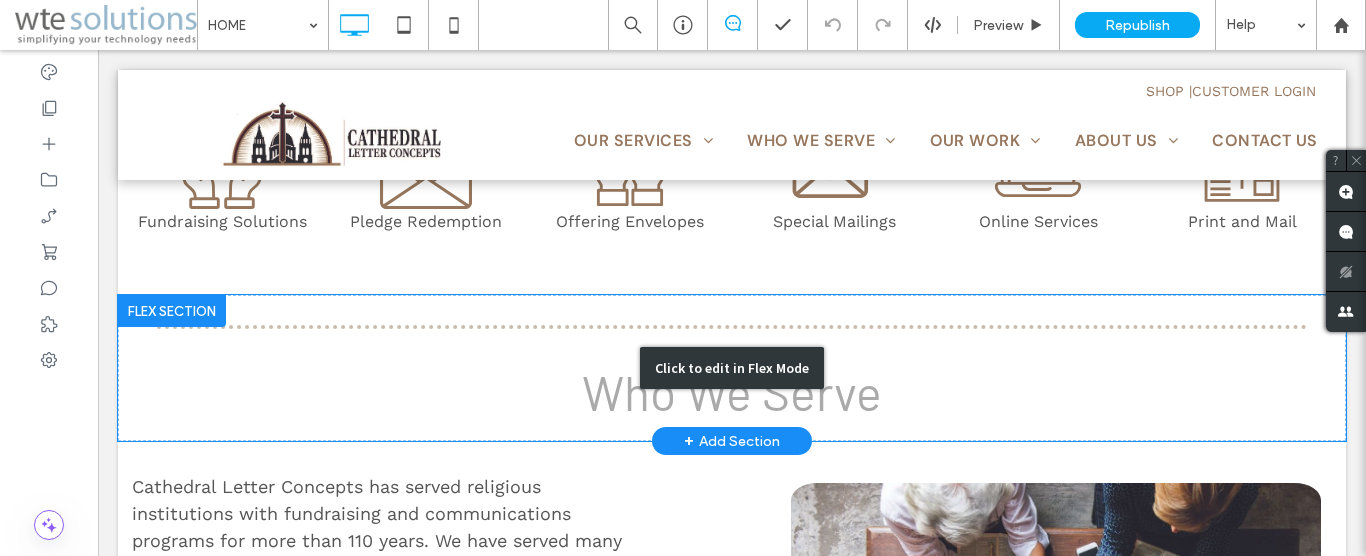 click on "Click to edit in Flex Mode" at bounding box center [732, 368] 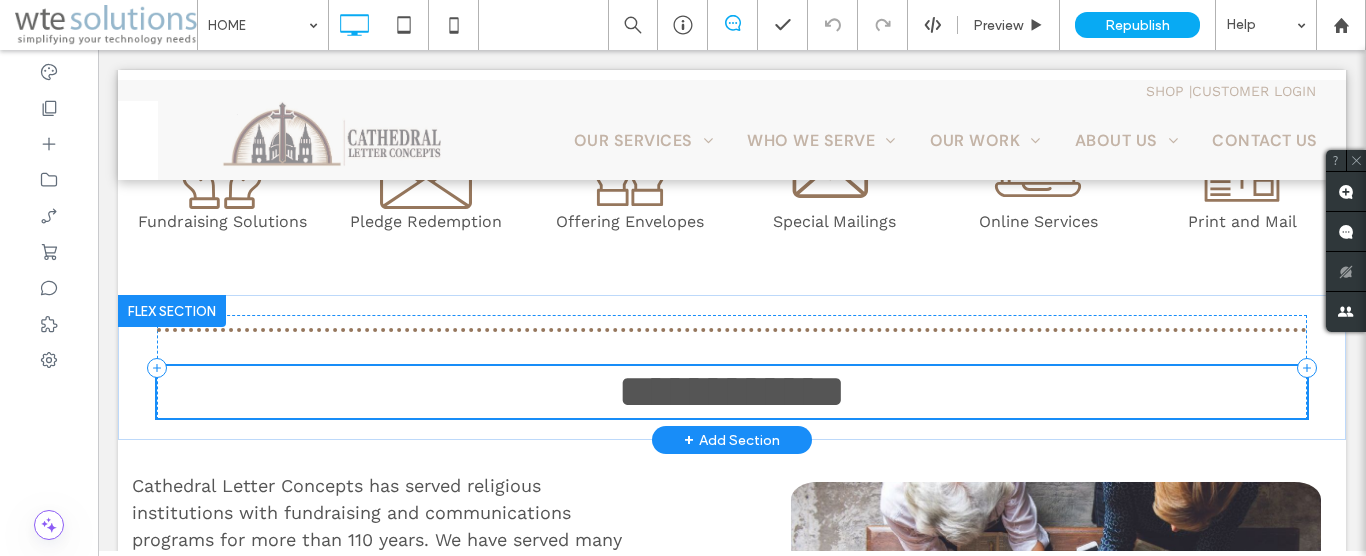 type on "******" 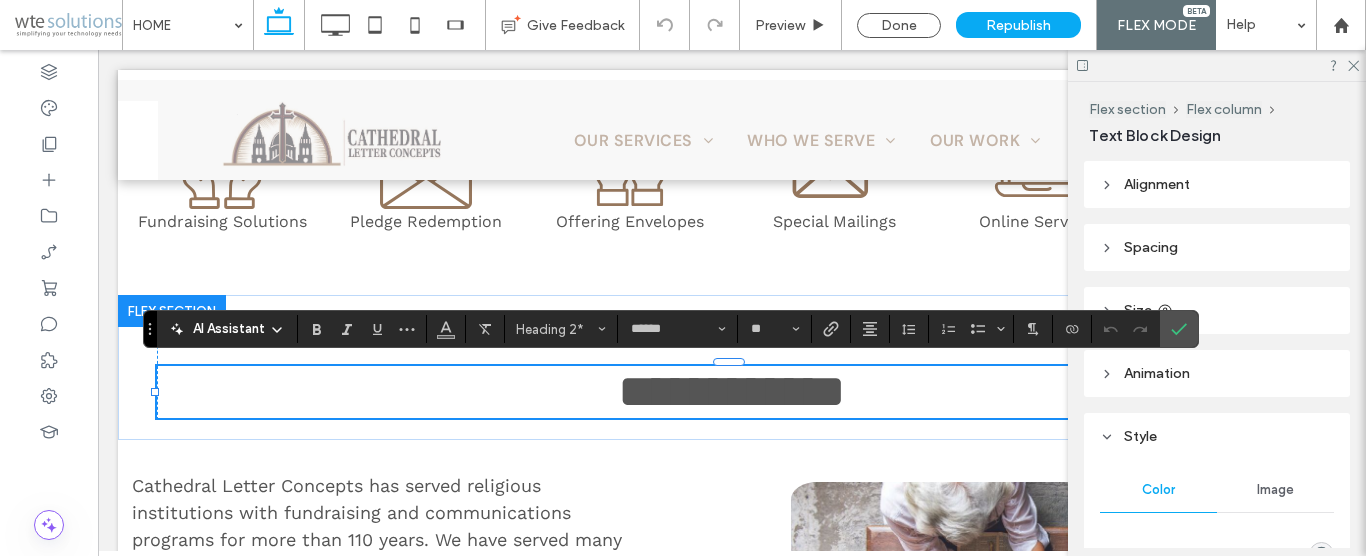 click on "Spacing" at bounding box center (1217, 247) 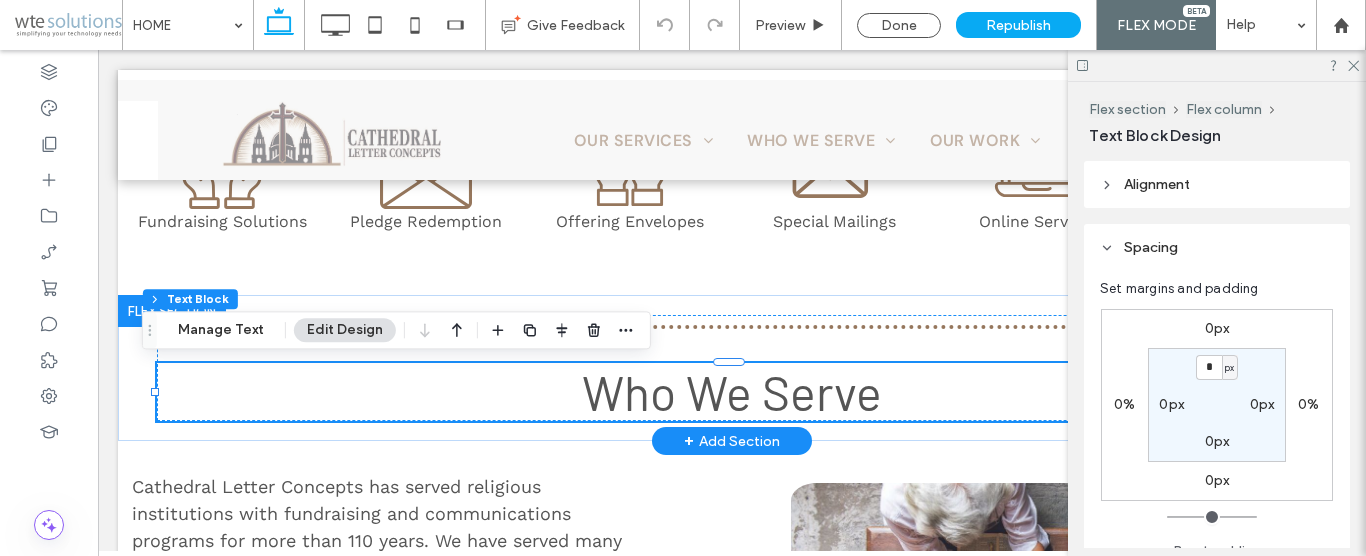 click at bounding box center [172, 311] 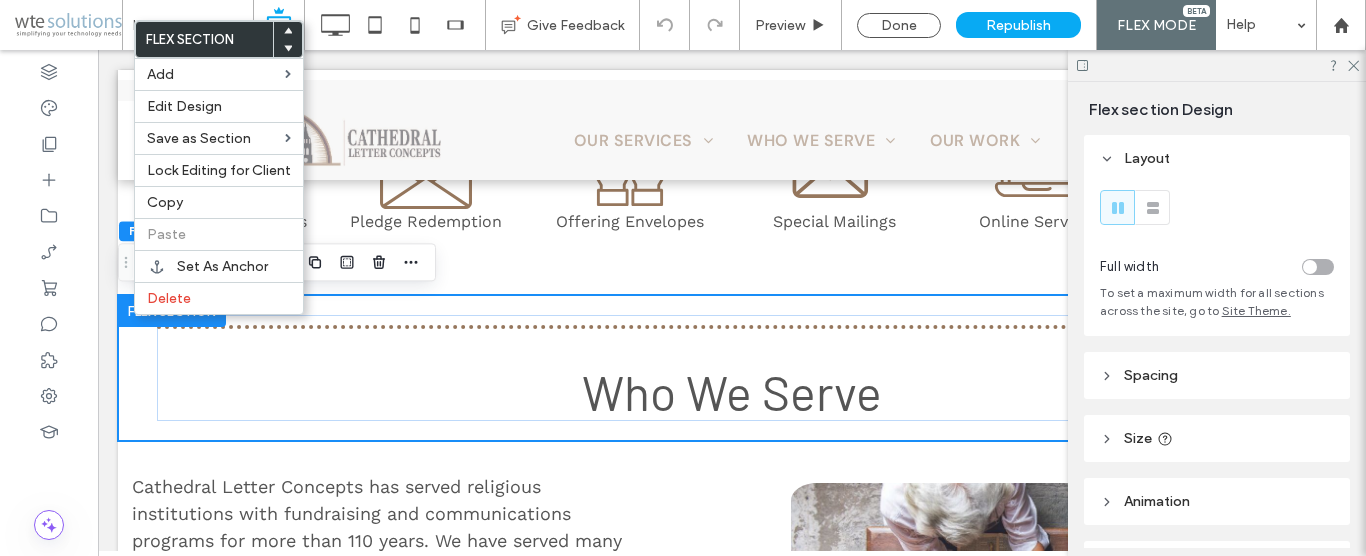 click on "Spacing" at bounding box center (1217, 375) 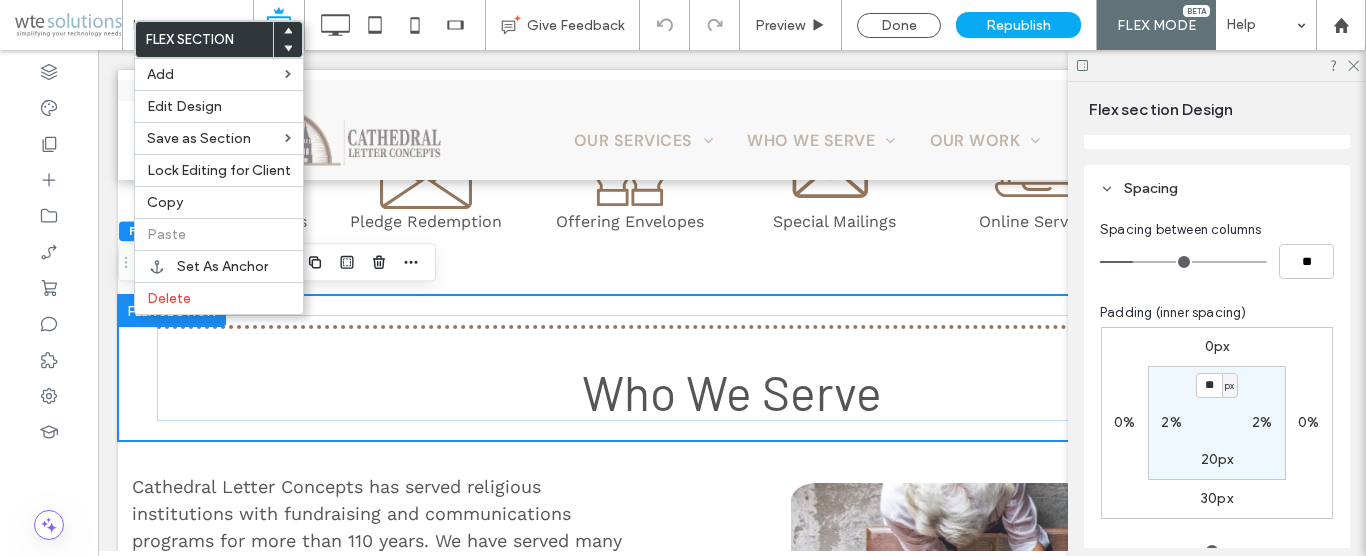 scroll, scrollTop: 204, scrollLeft: 0, axis: vertical 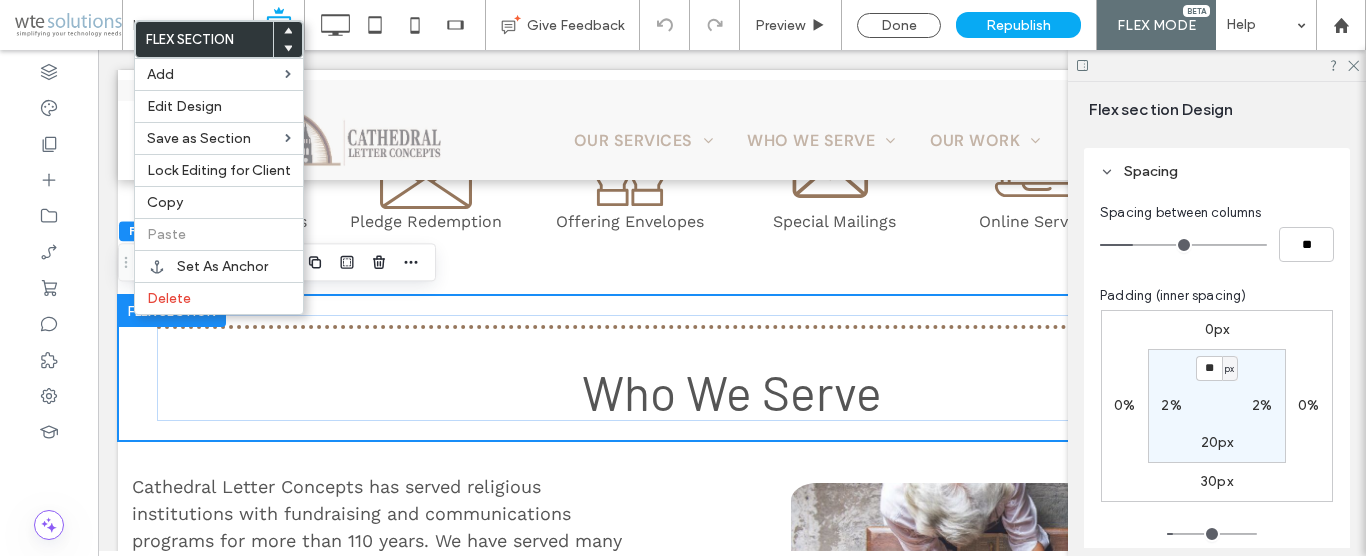 click at bounding box center (1217, 65) 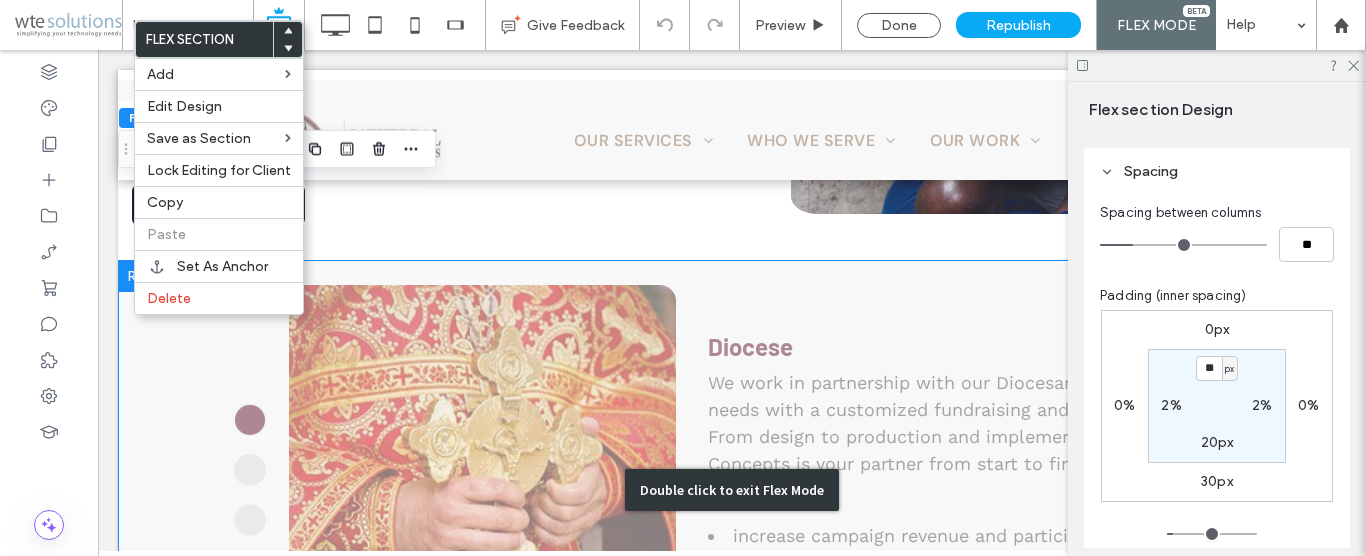scroll, scrollTop: 1428, scrollLeft: 0, axis: vertical 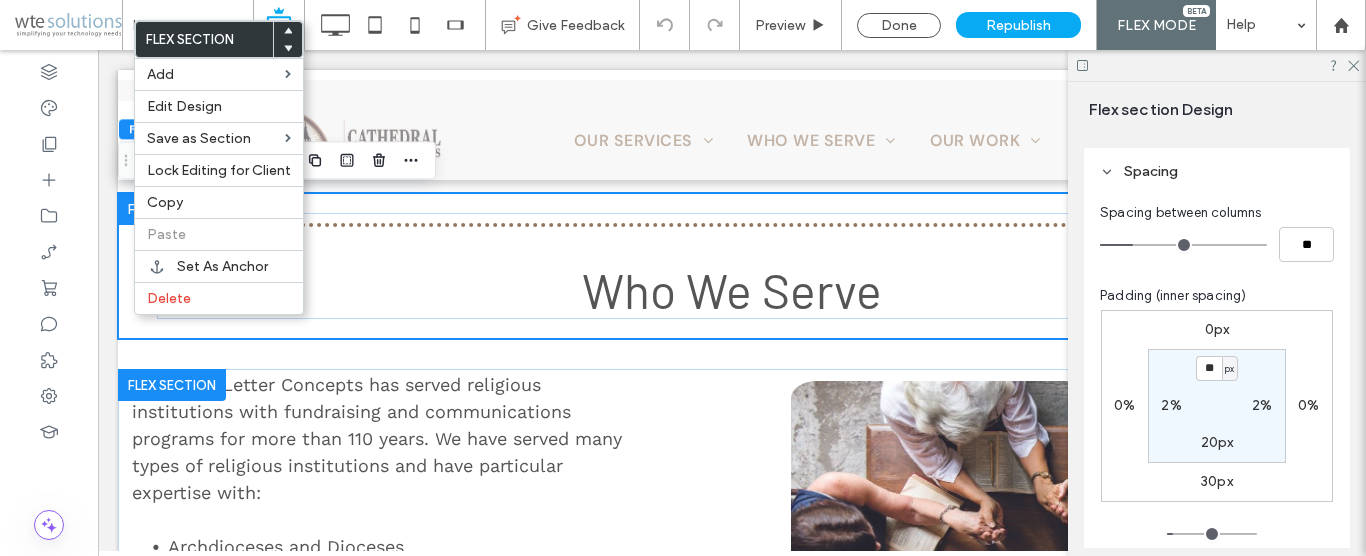 click at bounding box center [172, 385] 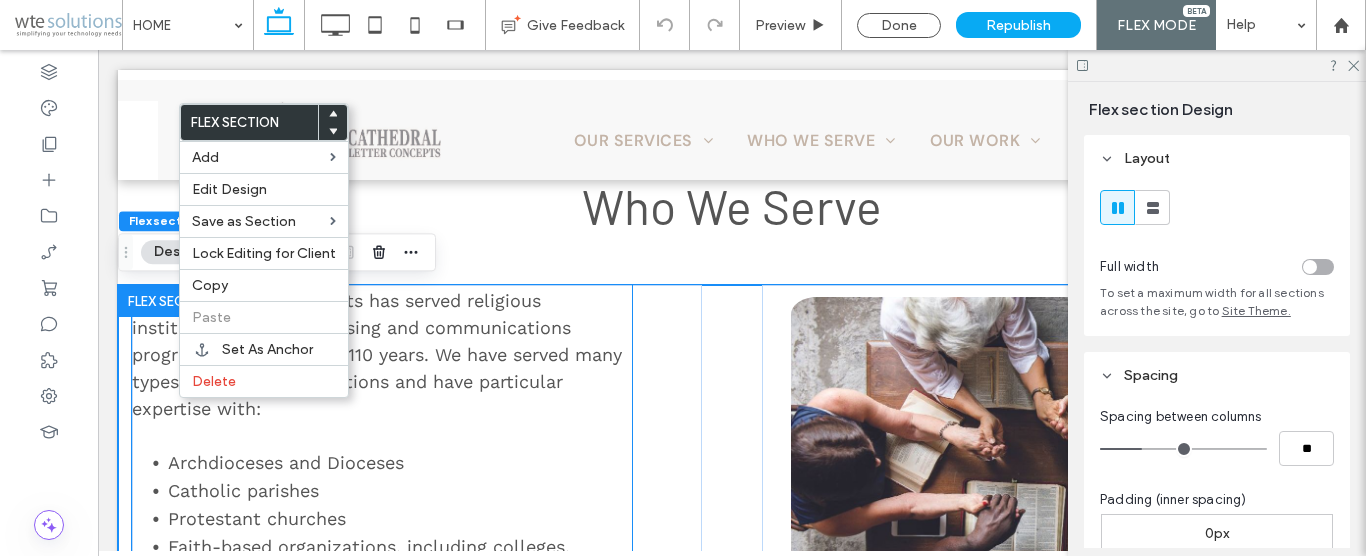 scroll, scrollTop: 11, scrollLeft: 0, axis: vertical 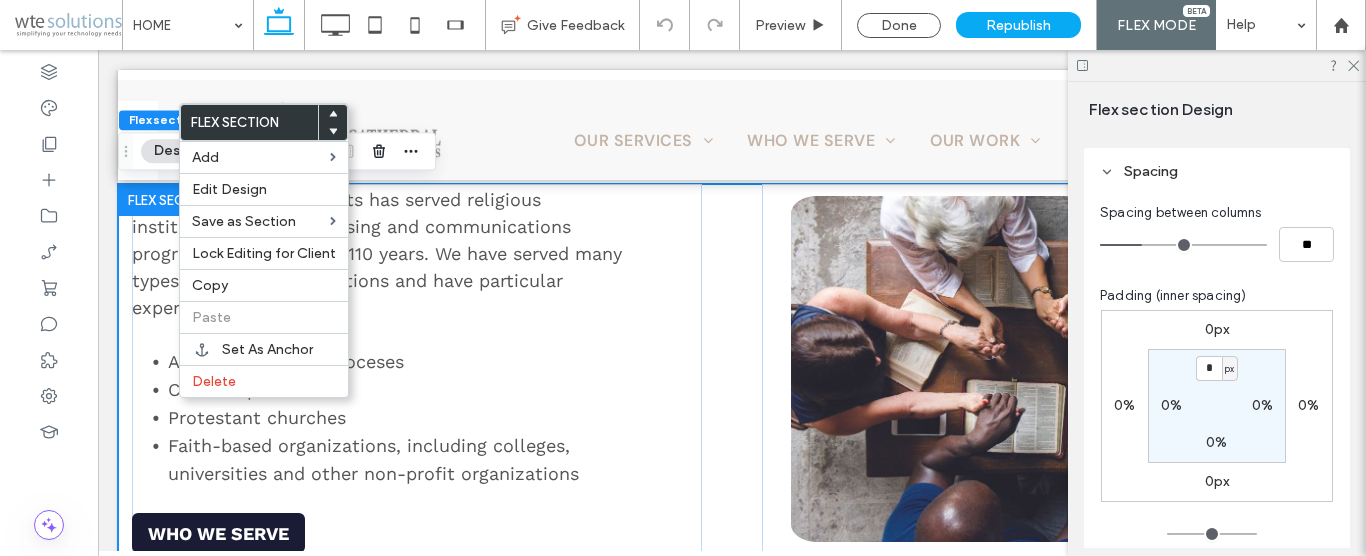 click at bounding box center [1217, 65] 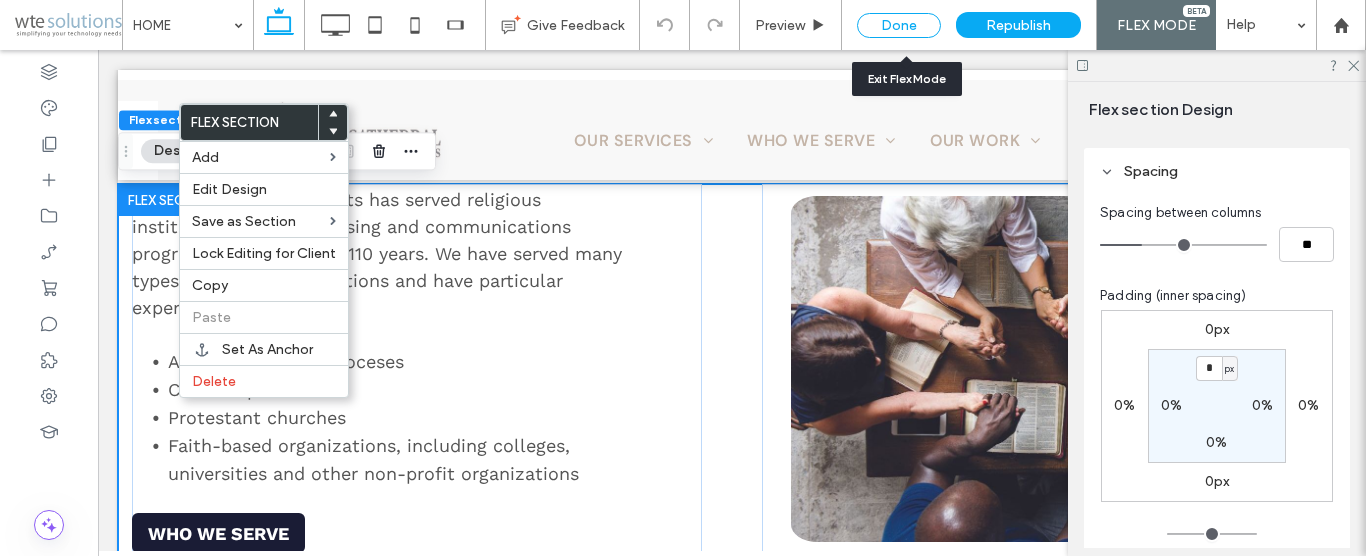 click on "Done" at bounding box center (899, 25) 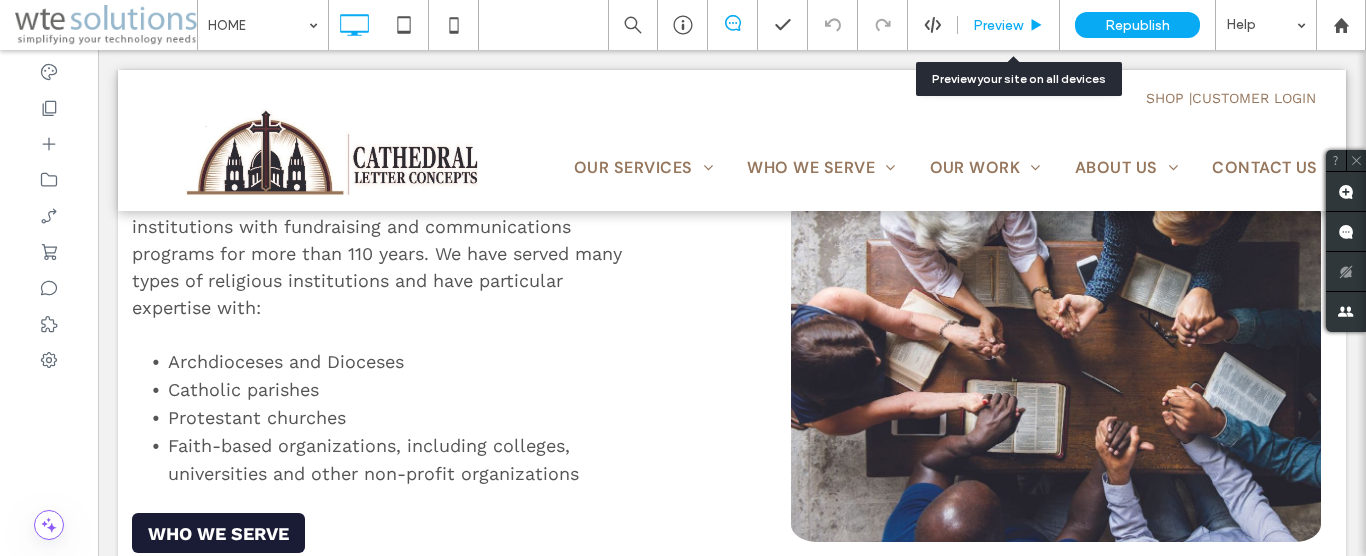 drag, startPoint x: 995, startPoint y: 24, endPoint x: 431, endPoint y: 193, distance: 588.7759 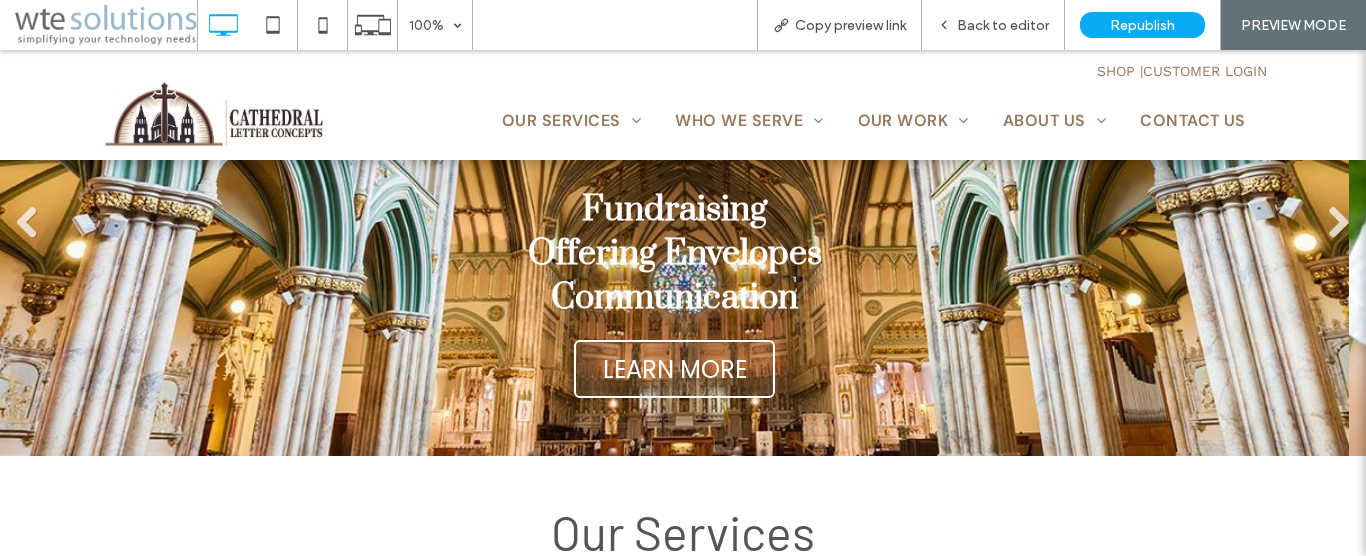 scroll, scrollTop: 0, scrollLeft: 0, axis: both 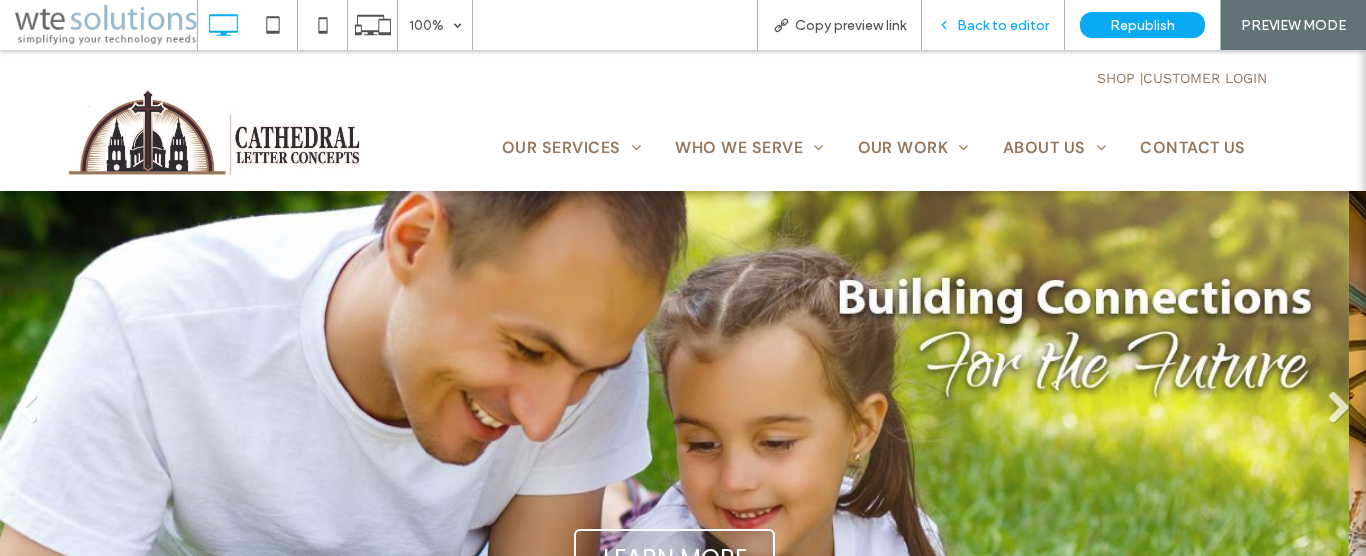 click on "Back to editor" at bounding box center [1003, 25] 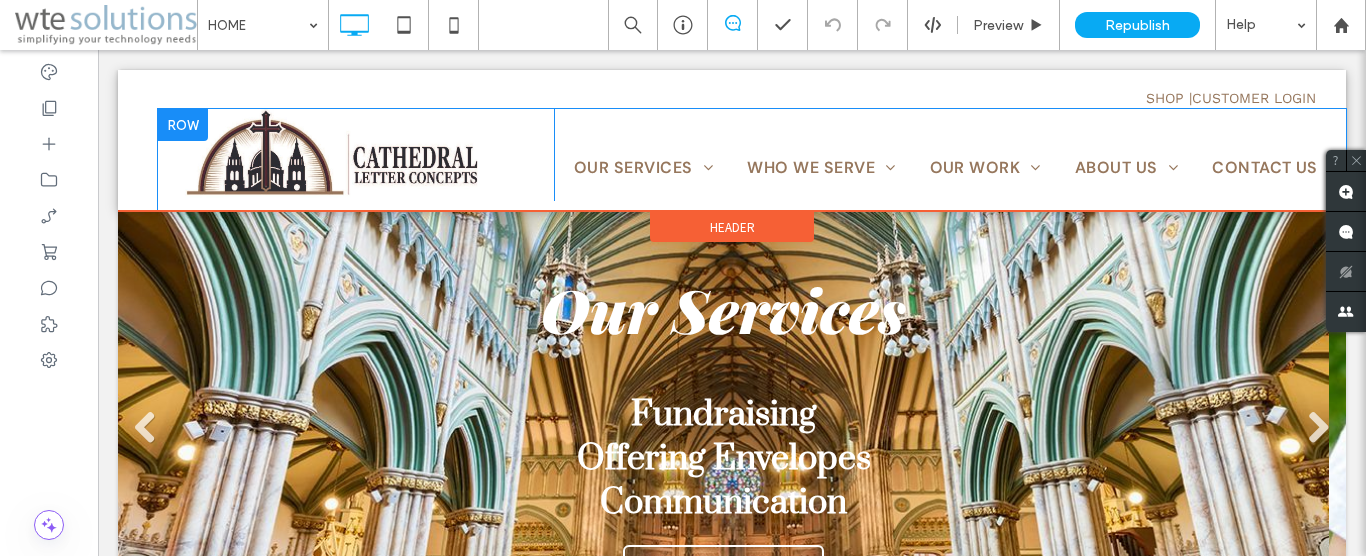 click on "Click To Paste     Click To Paste     Click To Paste     Click To Paste     Click To Paste     Click To Paste     Click To Paste     Click To Paste     Click To Paste     Click To Paste     Click To Paste     Click To Paste     Click To Paste     Click To Paste     Click To Paste     Click To Paste     Click To Paste     Click To Paste     Click To Paste     Click To Paste     Click To Paste     Click To Paste     Click To Paste     Click To Paste     Click To Paste     Click To Paste" at bounding box center [356, 155] 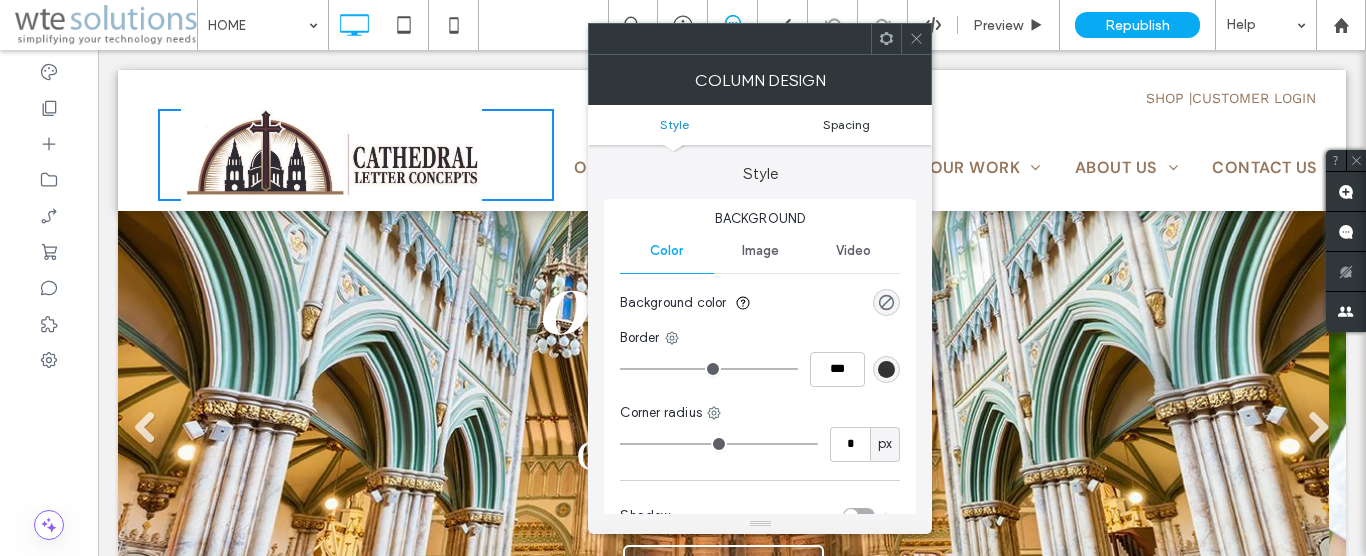 click on "Spacing" at bounding box center (846, 124) 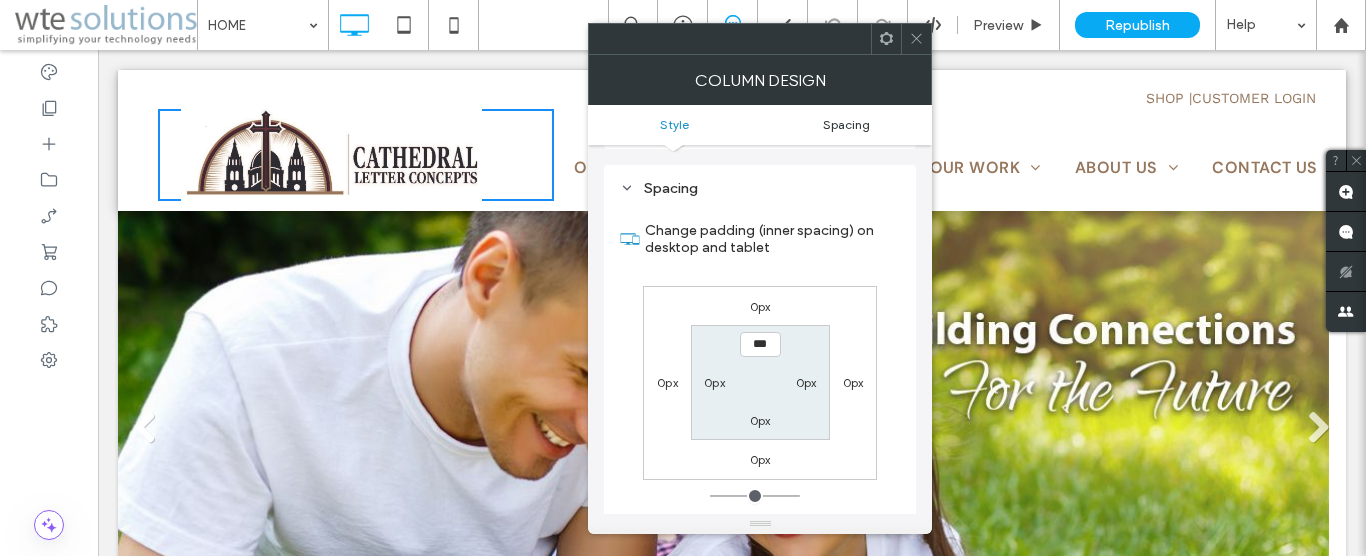 scroll, scrollTop: 406, scrollLeft: 0, axis: vertical 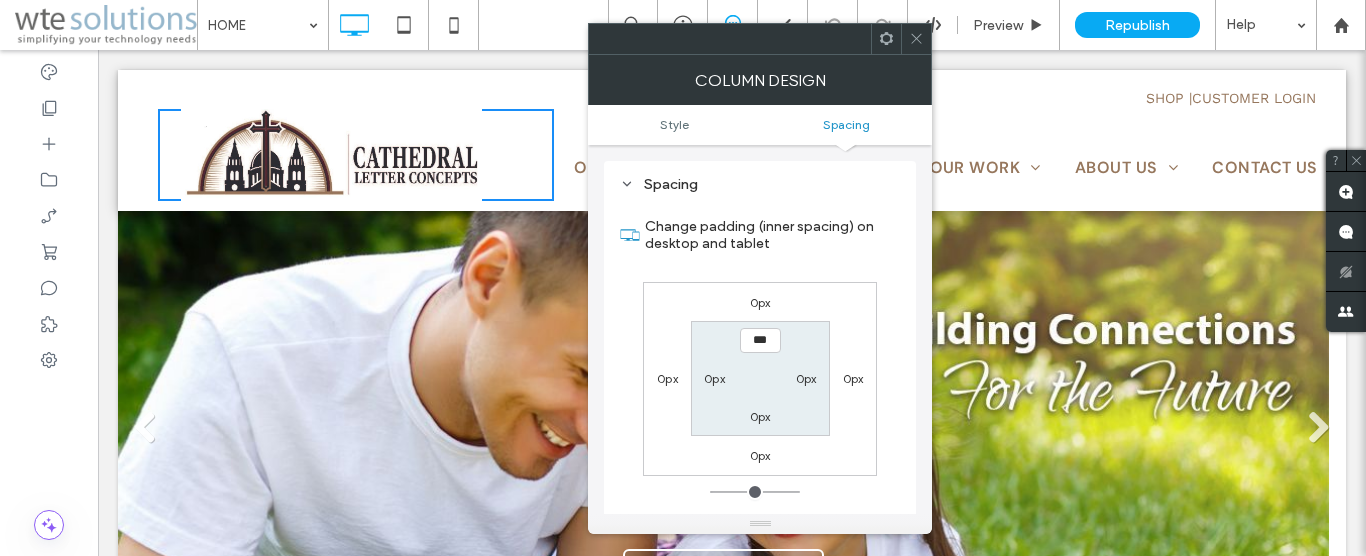 click 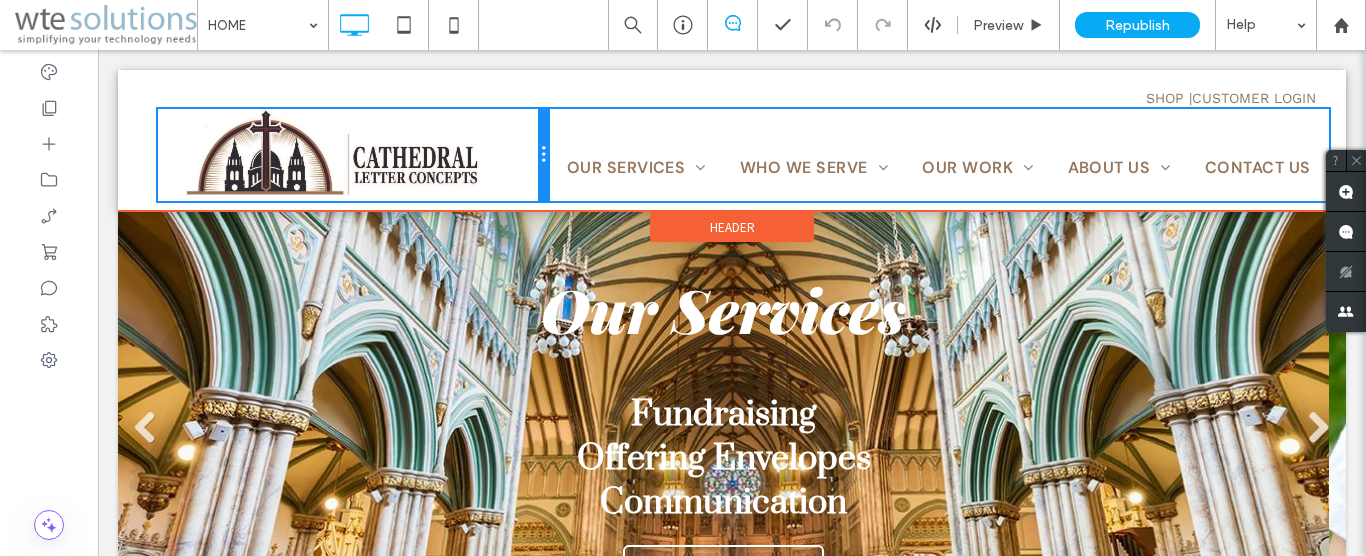 drag, startPoint x: 548, startPoint y: 154, endPoint x: 511, endPoint y: 159, distance: 37.336308 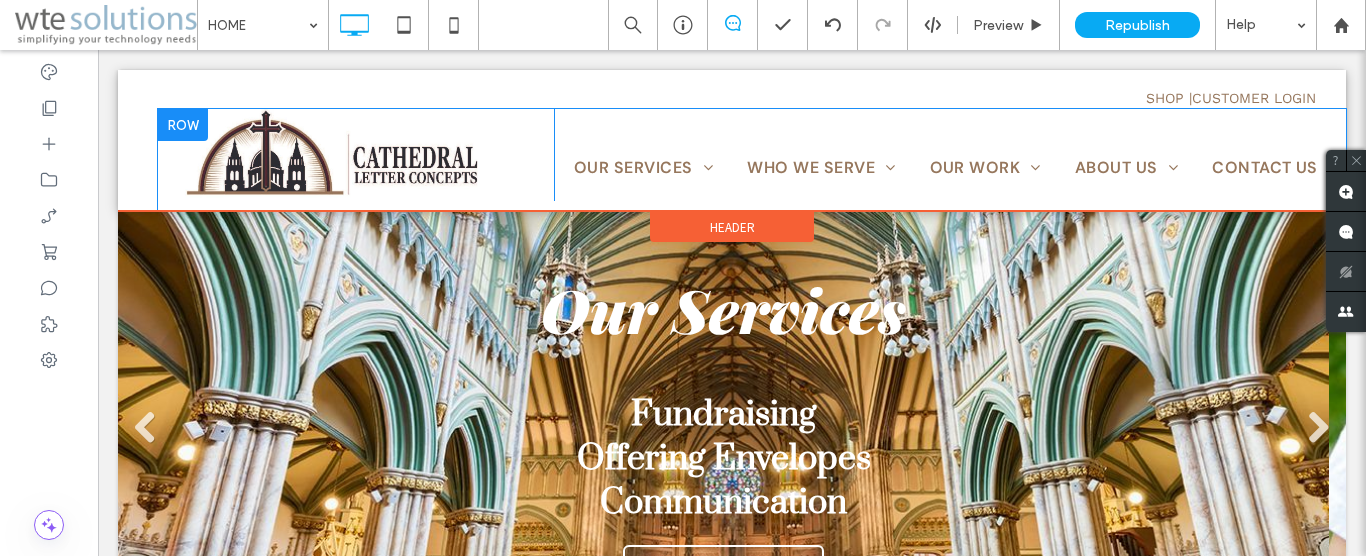 click on "Click To Paste     Click To Paste     Click To Paste     Click To Paste     Click To Paste     Click To Paste     Click To Paste     Click To Paste     Click To Paste     Click To Paste     Click To Paste     Click To Paste     Click To Paste     Click To Paste     Click To Paste     Click To Paste     Click To Paste     Click To Paste     Click To Paste     Click To Paste     Click To Paste     Click To Paste     Click To Paste     Click To Paste     Click To Paste     Click To Paste" at bounding box center (356, 155) 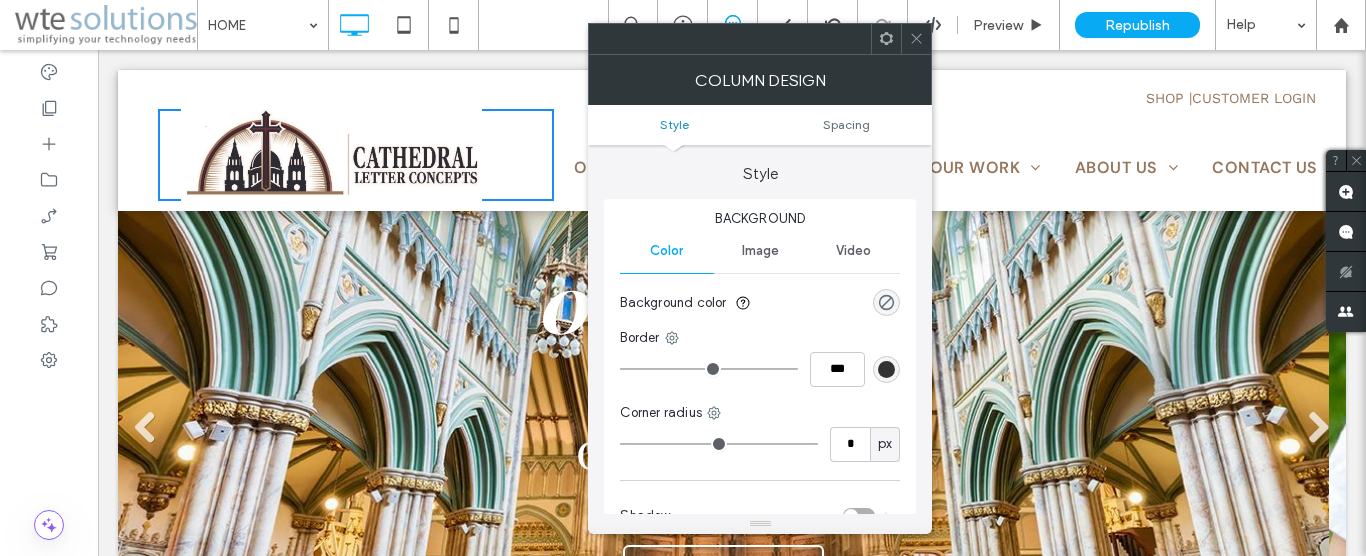 scroll, scrollTop: 228, scrollLeft: 0, axis: vertical 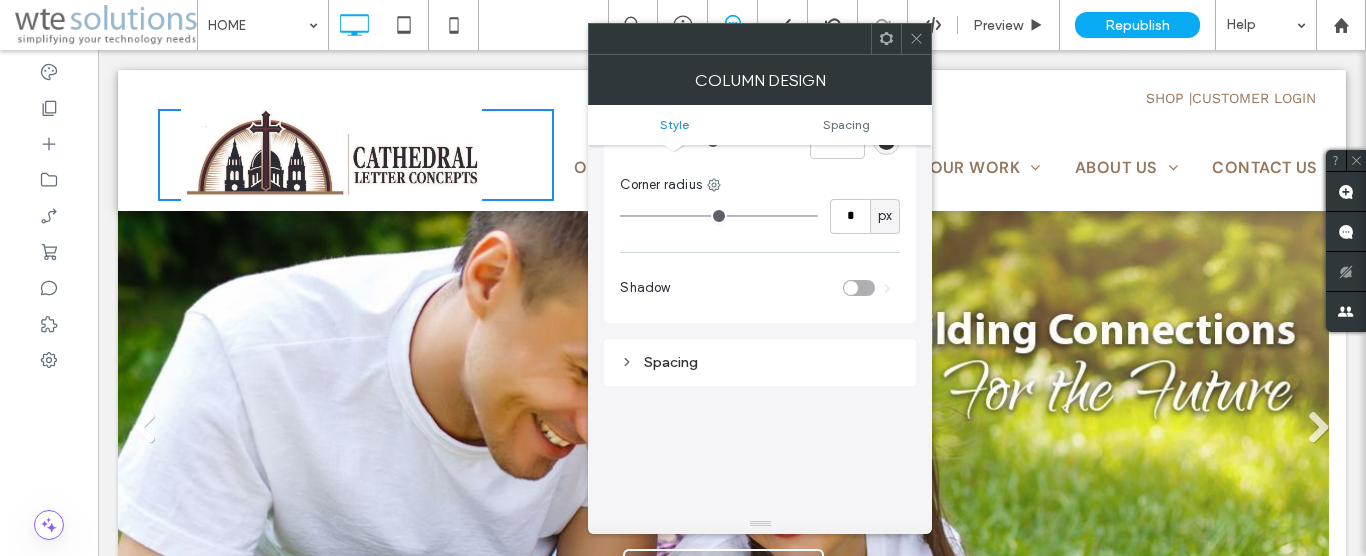 click 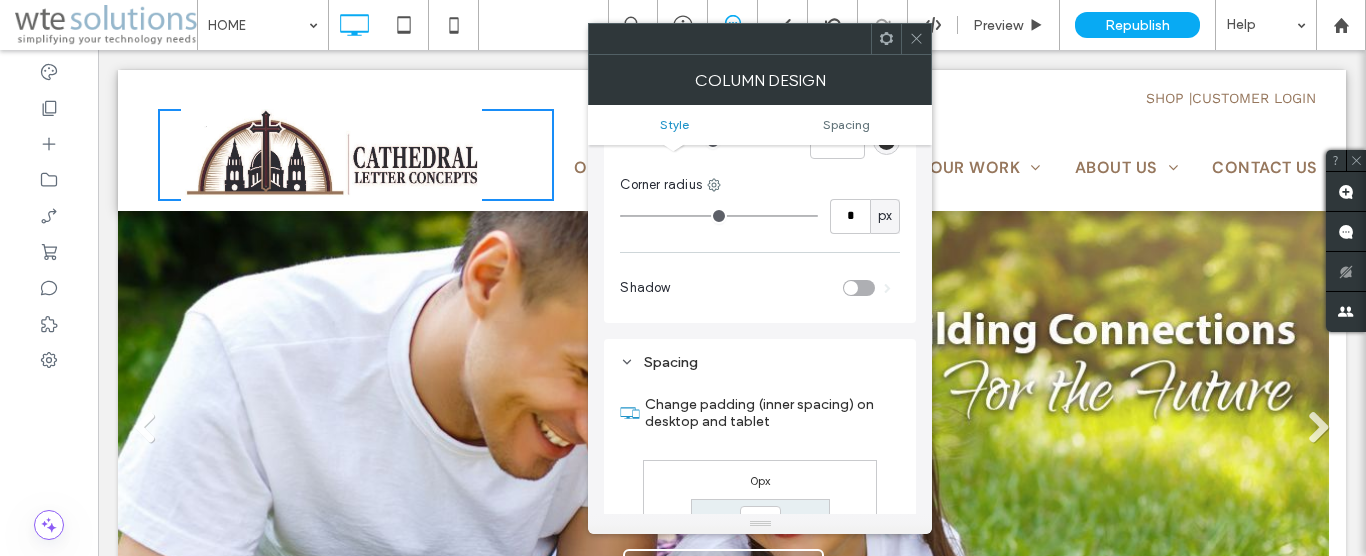 scroll, scrollTop: 570, scrollLeft: 0, axis: vertical 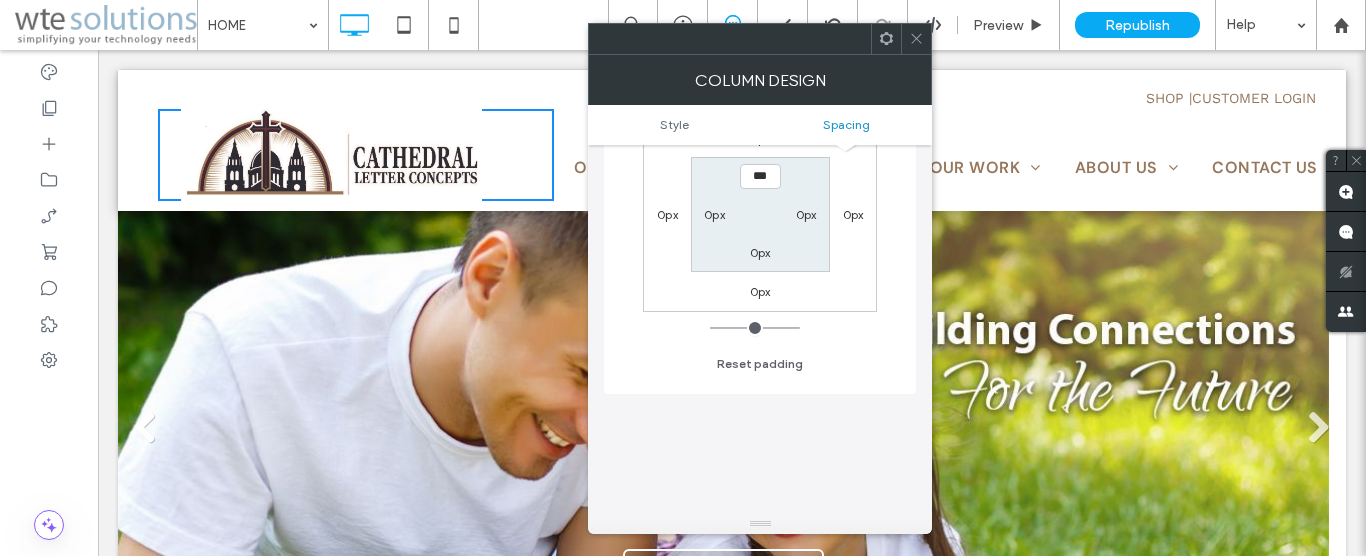 click 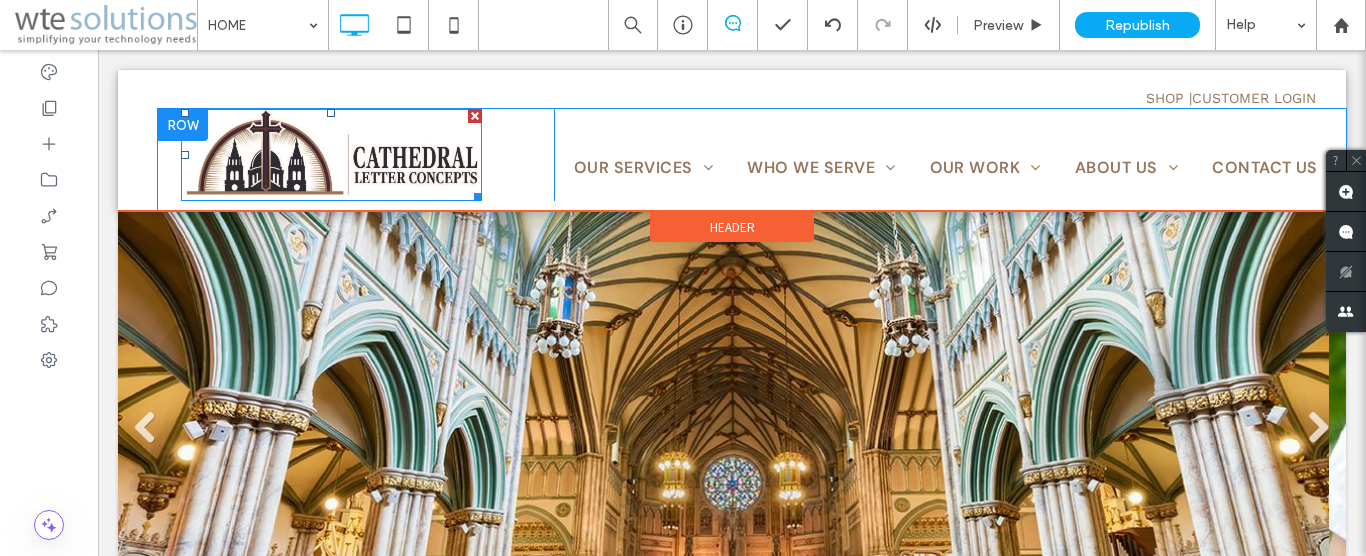 click at bounding box center (331, 155) 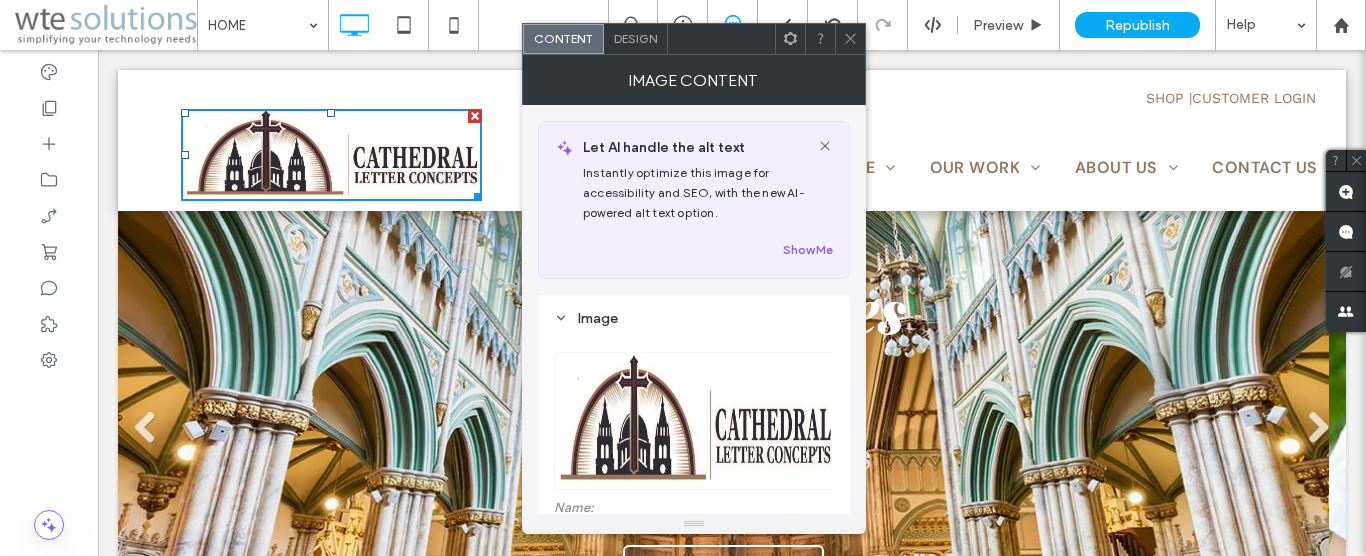 click on "Image Content" at bounding box center (694, 80) 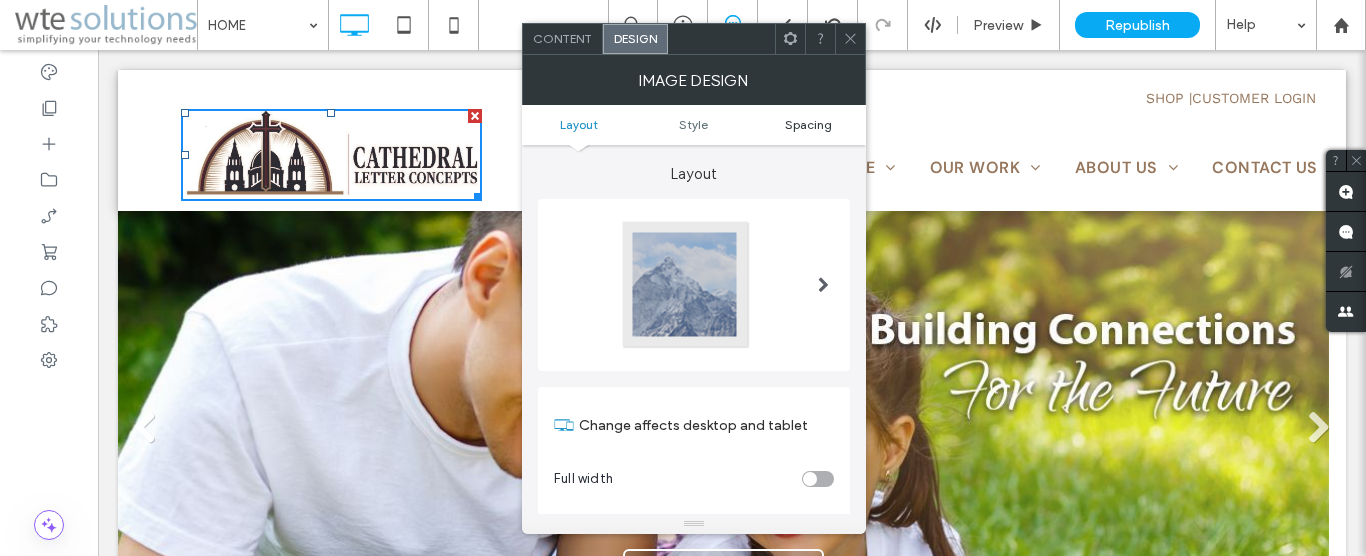 click on "Spacing" at bounding box center [808, 124] 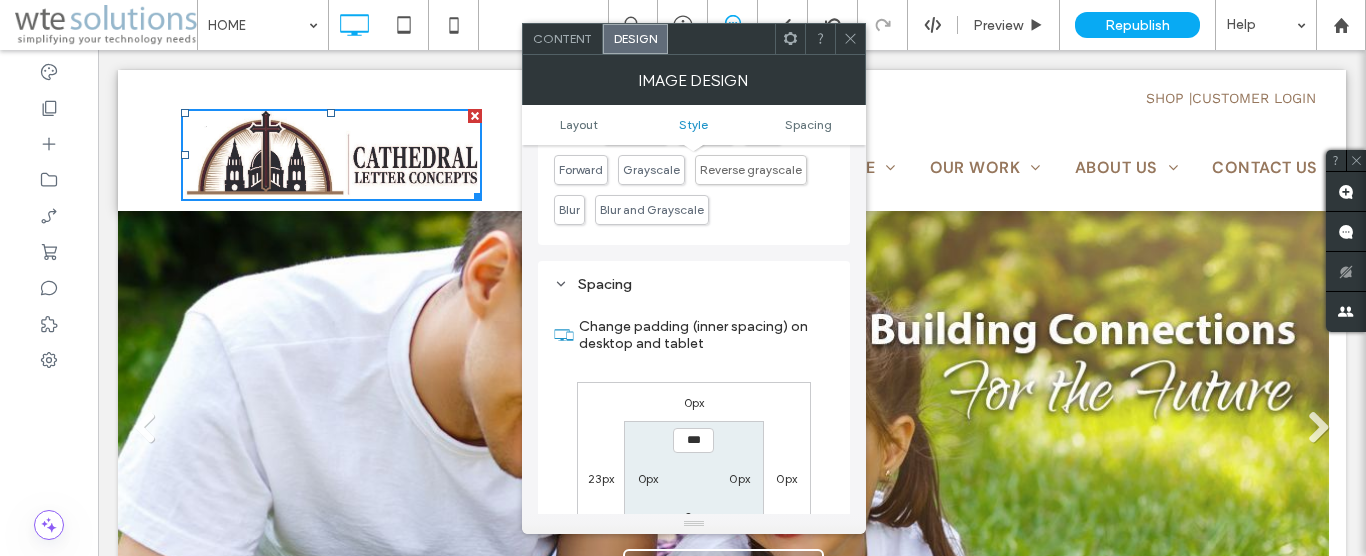 scroll, scrollTop: 943, scrollLeft: 0, axis: vertical 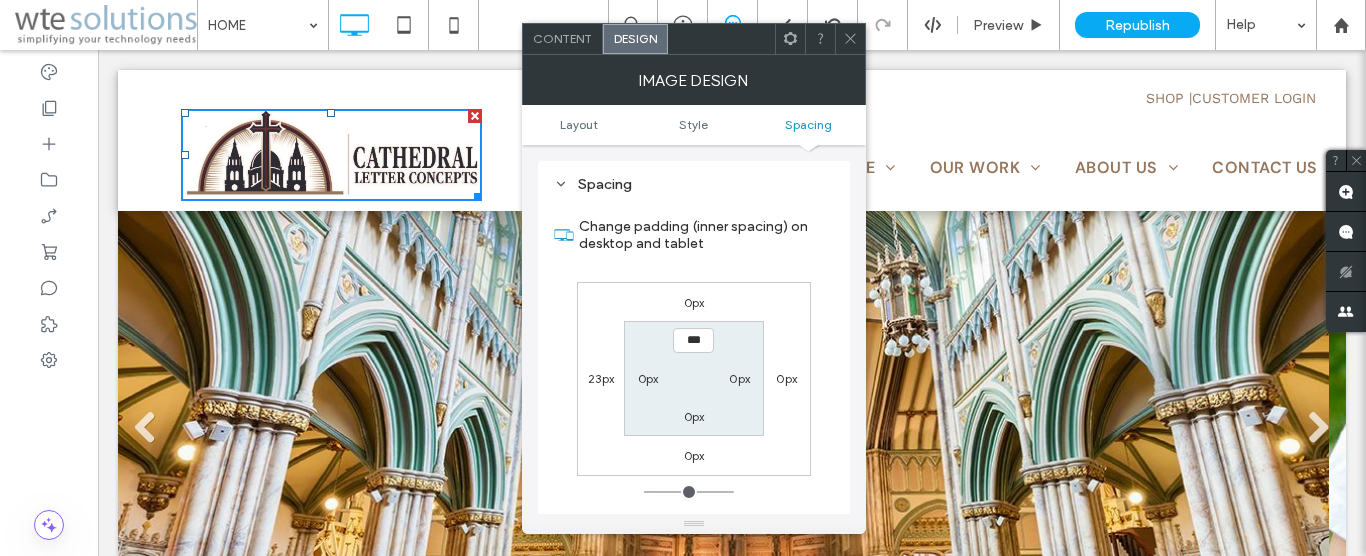 click 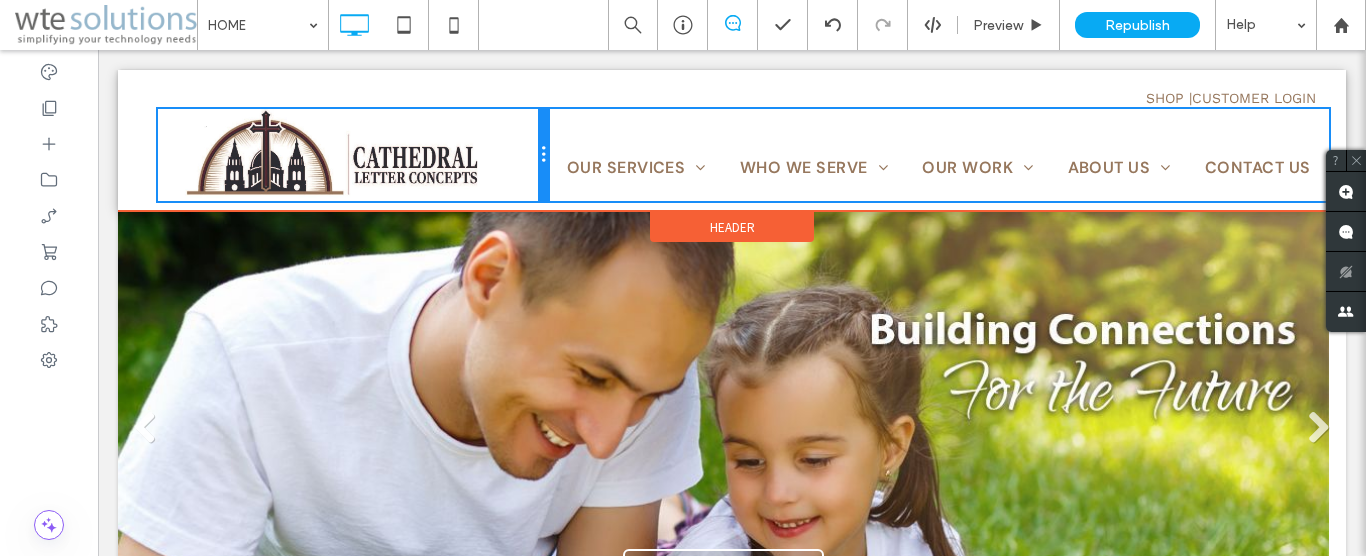 drag, startPoint x: 546, startPoint y: 132, endPoint x: 609, endPoint y: 198, distance: 91.24144 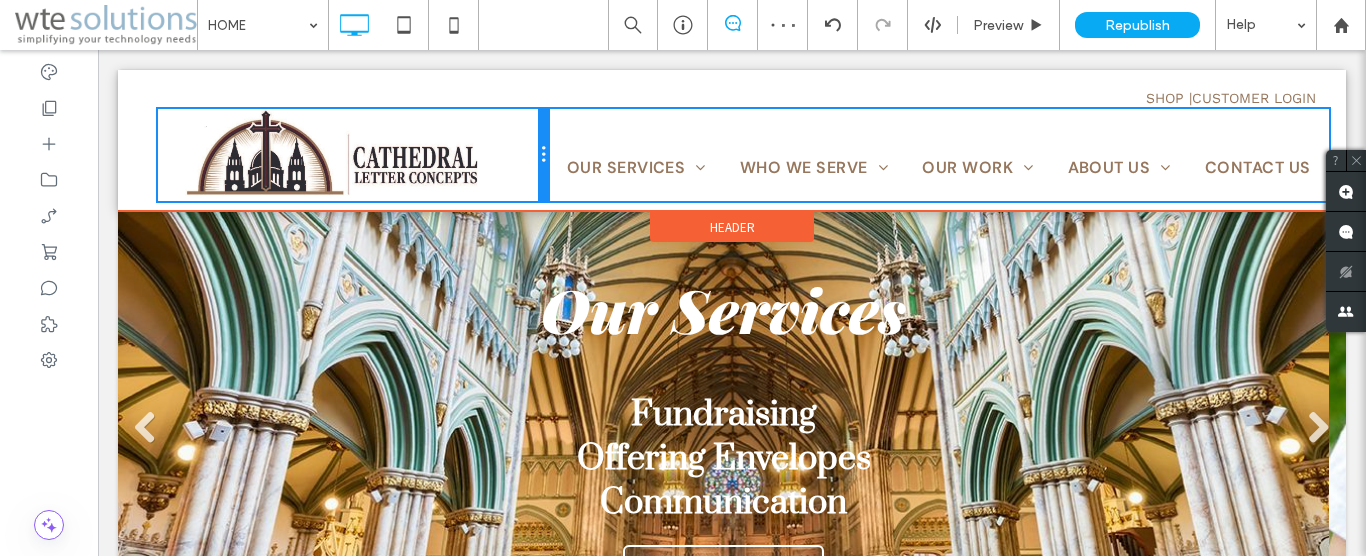 drag, startPoint x: 546, startPoint y: 149, endPoint x: 509, endPoint y: 151, distance: 37.054016 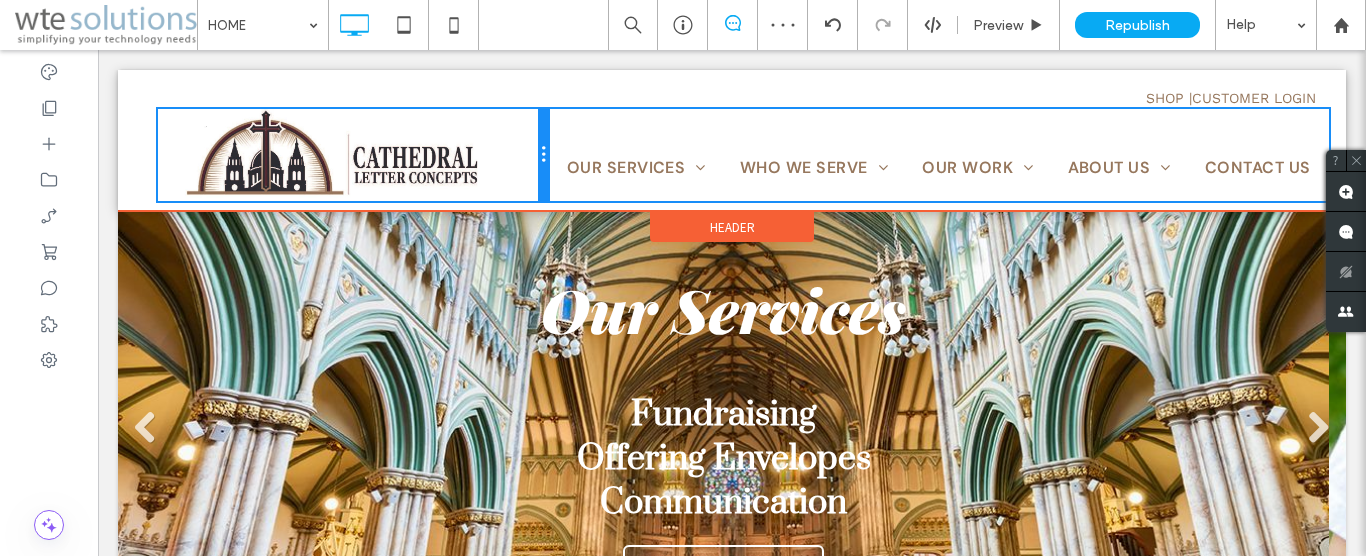 click on "Click To Paste     Click To Paste     Click To Paste     Click To Paste     Click To Paste     Click To Paste     Click To Paste     Click To Paste     Click To Paste     Click To Paste     Click To Paste     Click To Paste     Click To Paste     Click To Paste     Click To Paste     Click To Paste     Click To Paste     Click To Paste     Click To Paste     Click To Paste     Click To Paste     Click To Paste     Click To Paste     Click To Paste     Click To Paste     Click To Paste" at bounding box center (353, 155) 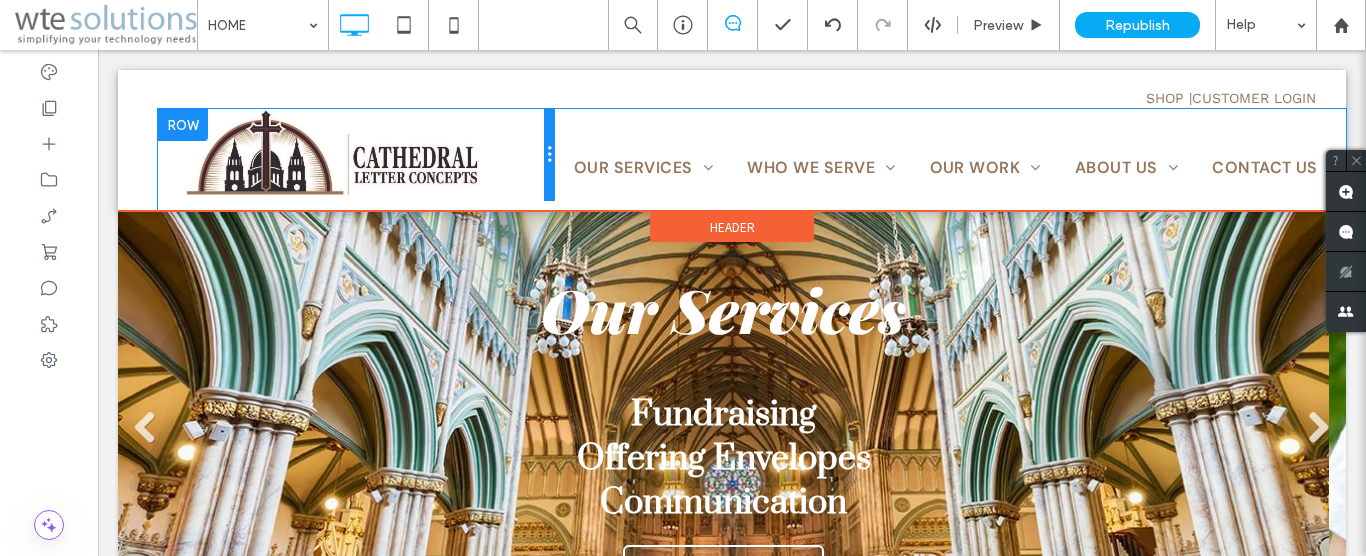 click at bounding box center [549, 155] 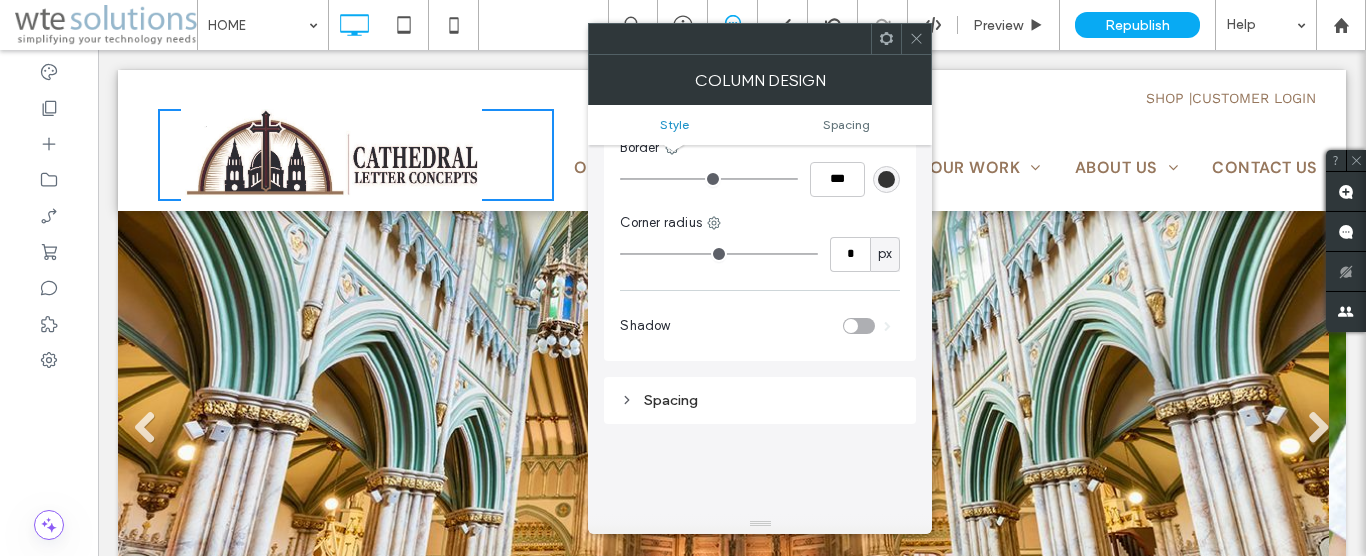 scroll, scrollTop: 228, scrollLeft: 0, axis: vertical 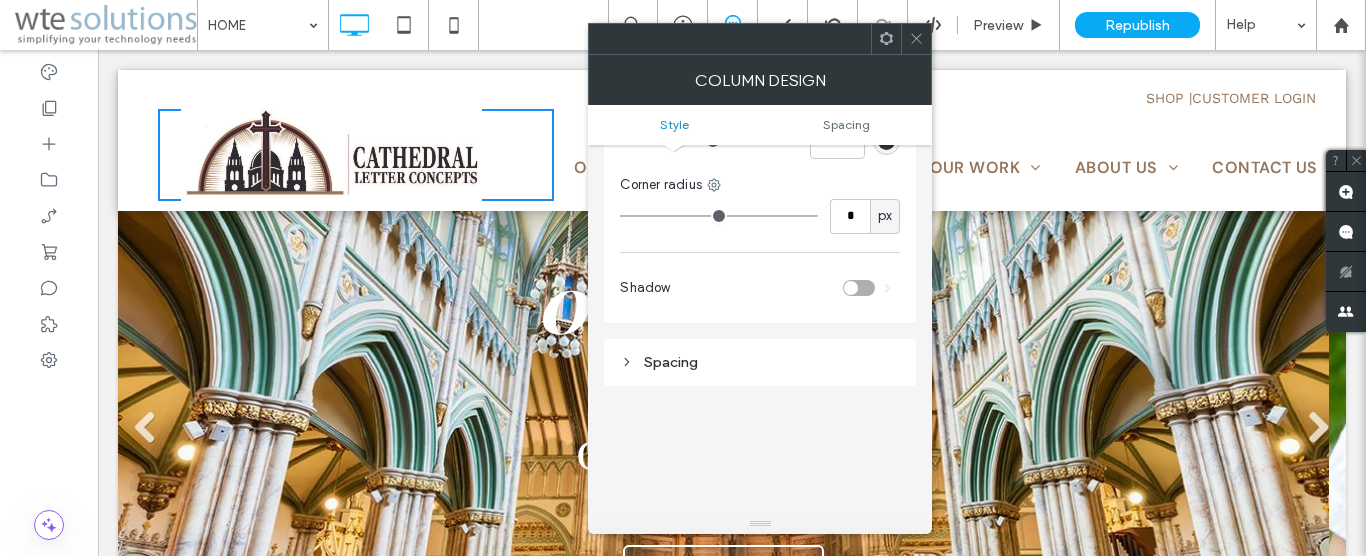 click 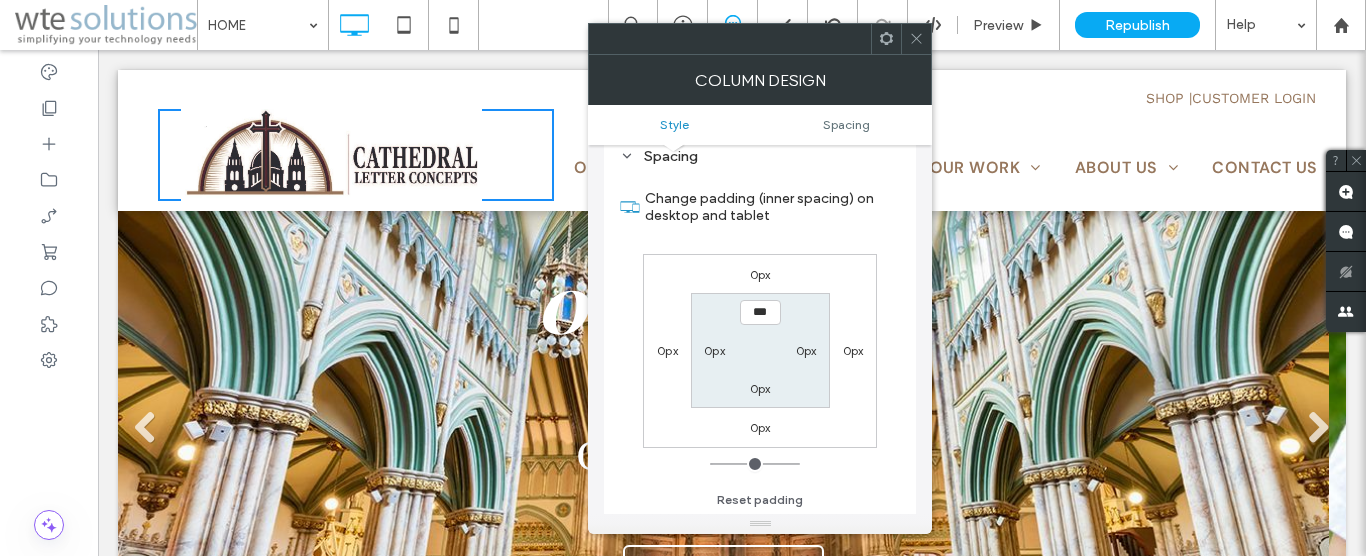 scroll, scrollTop: 456, scrollLeft: 0, axis: vertical 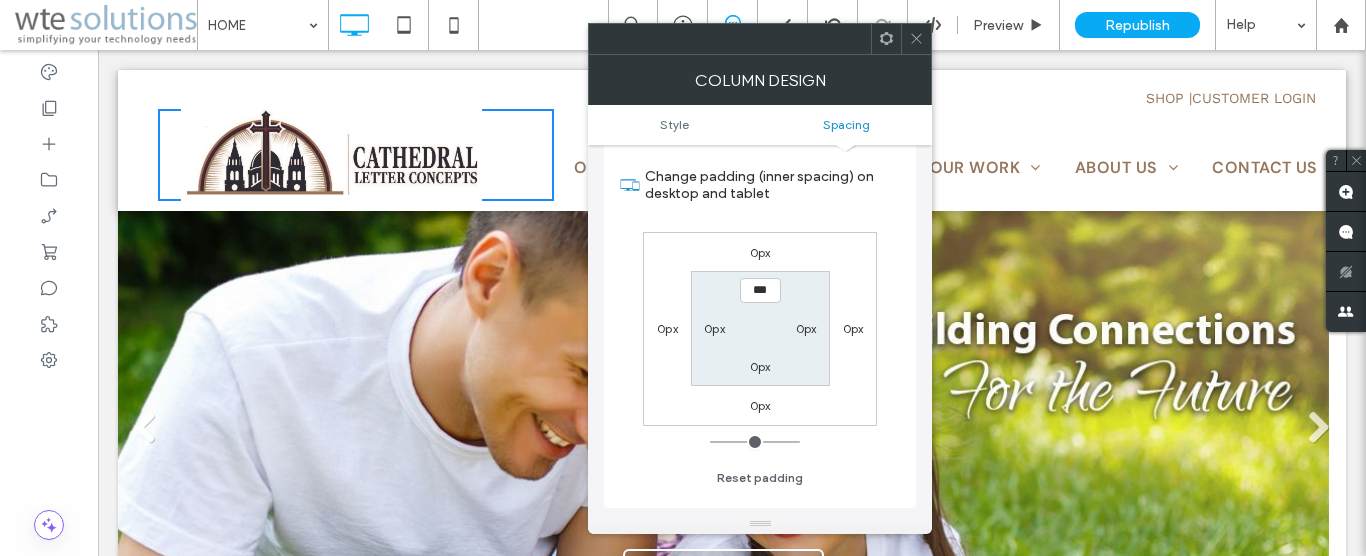 click 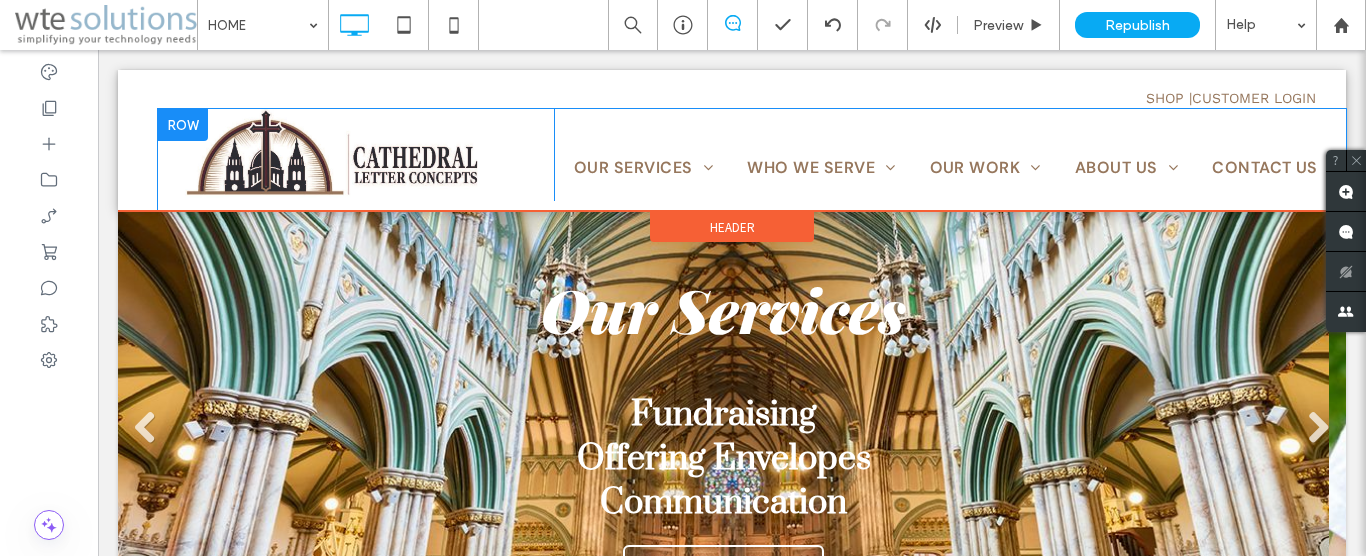 click on "Click To Paste     Click To Paste     Click To Paste     Click To Paste     Click To Paste     Click To Paste     Click To Paste     Click To Paste     Click To Paste     Click To Paste     Click To Paste     Click To Paste     Click To Paste     Click To Paste     Click To Paste     Click To Paste     Click To Paste     Click To Paste     Click To Paste     Click To Paste     Click To Paste     Click To Paste     Click To Paste     Click To Paste     Click To Paste     Click To Paste" at bounding box center [356, 155] 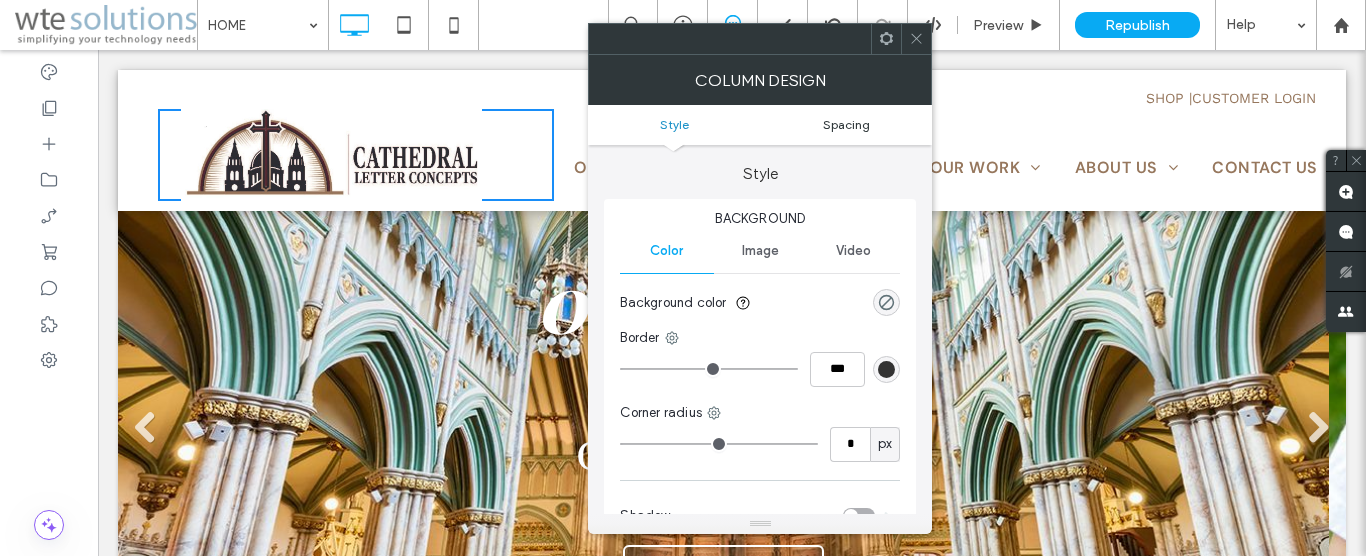 click on "Spacing" at bounding box center [846, 124] 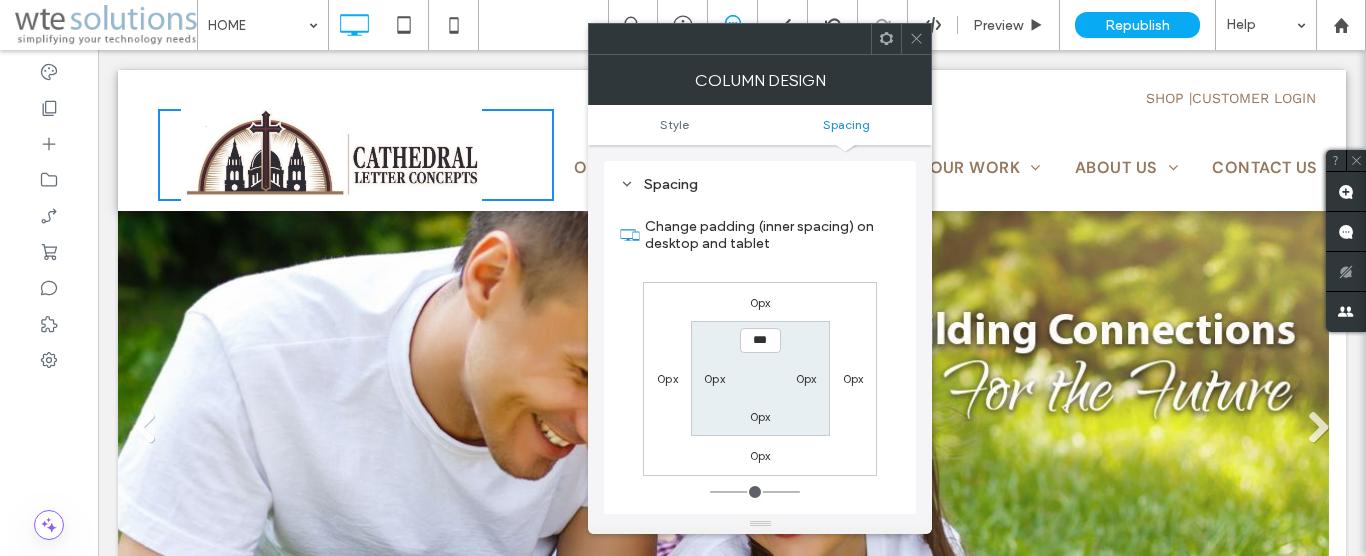 scroll, scrollTop: 406, scrollLeft: 0, axis: vertical 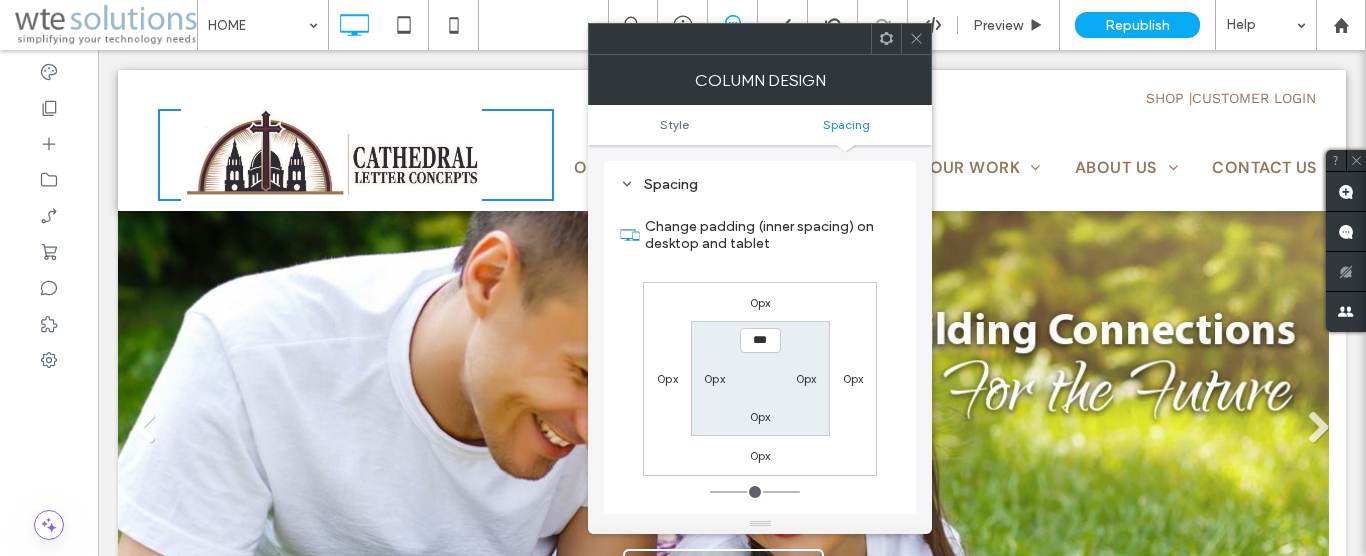 click 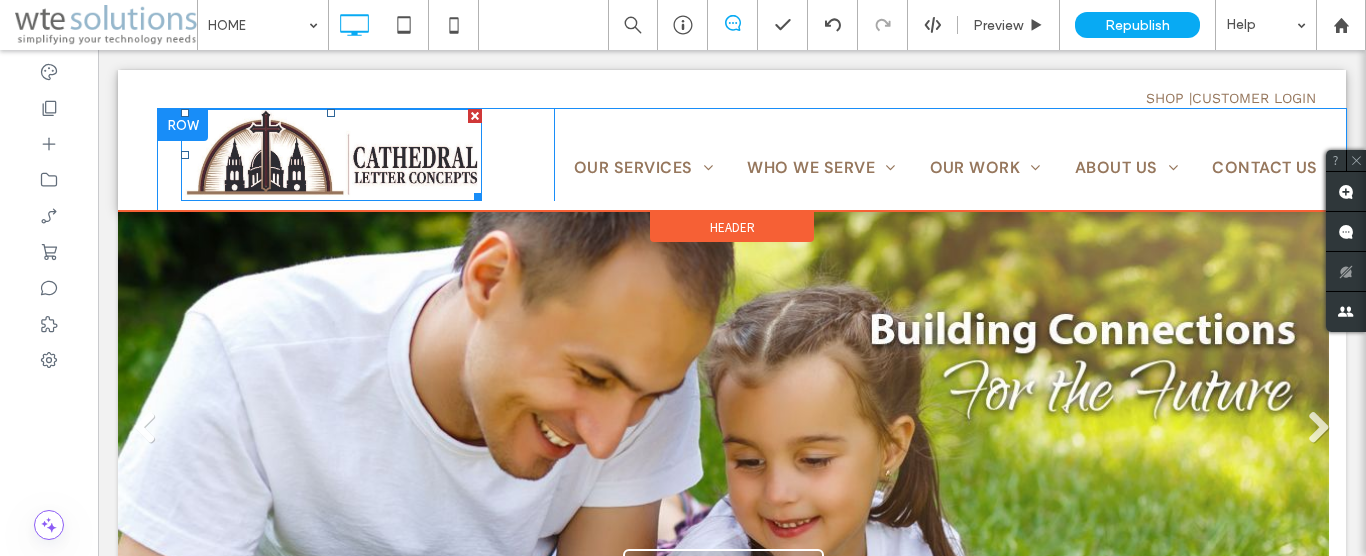 click at bounding box center [331, 155] 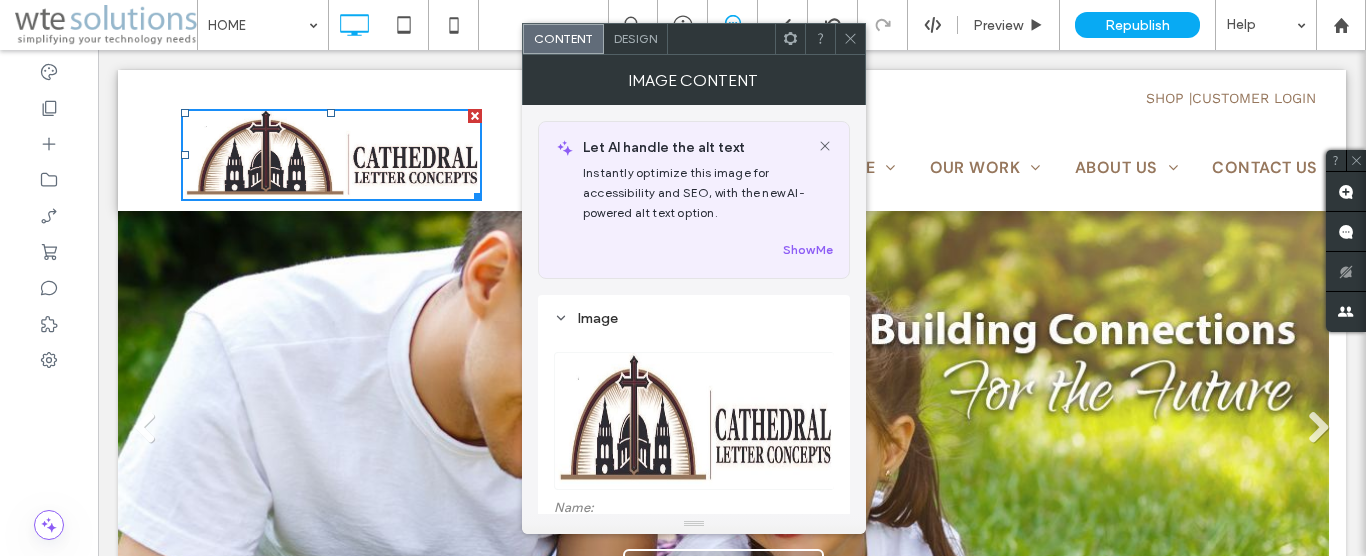 click on "Design" at bounding box center (636, 39) 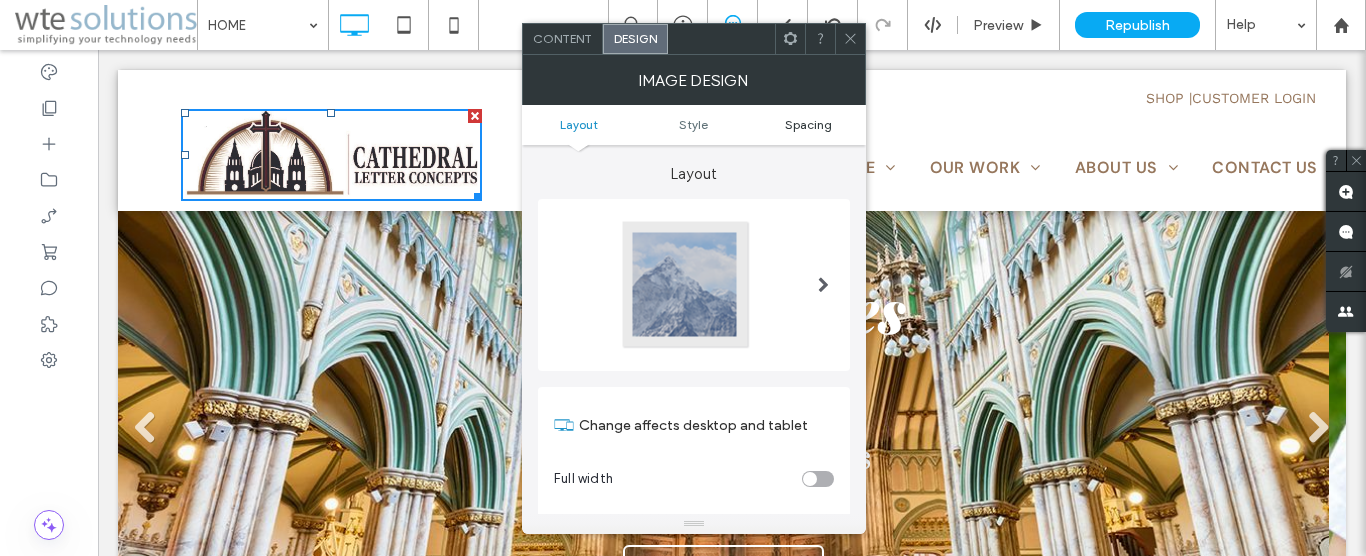 click on "Spacing" at bounding box center (808, 124) 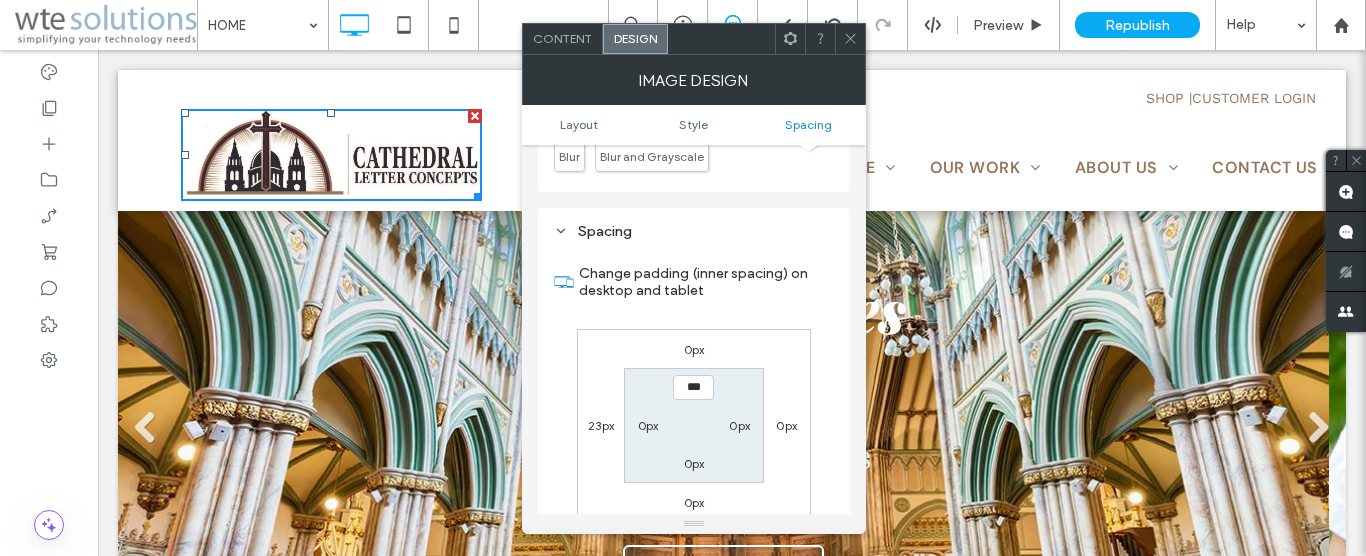 scroll, scrollTop: 943, scrollLeft: 0, axis: vertical 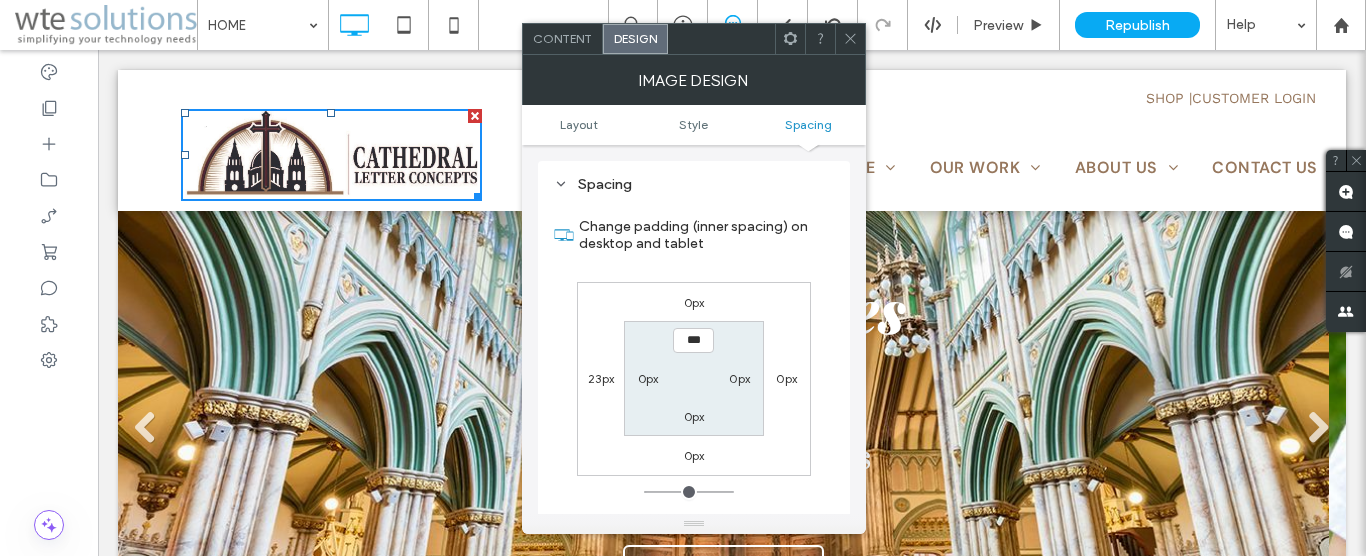 click at bounding box center [850, 39] 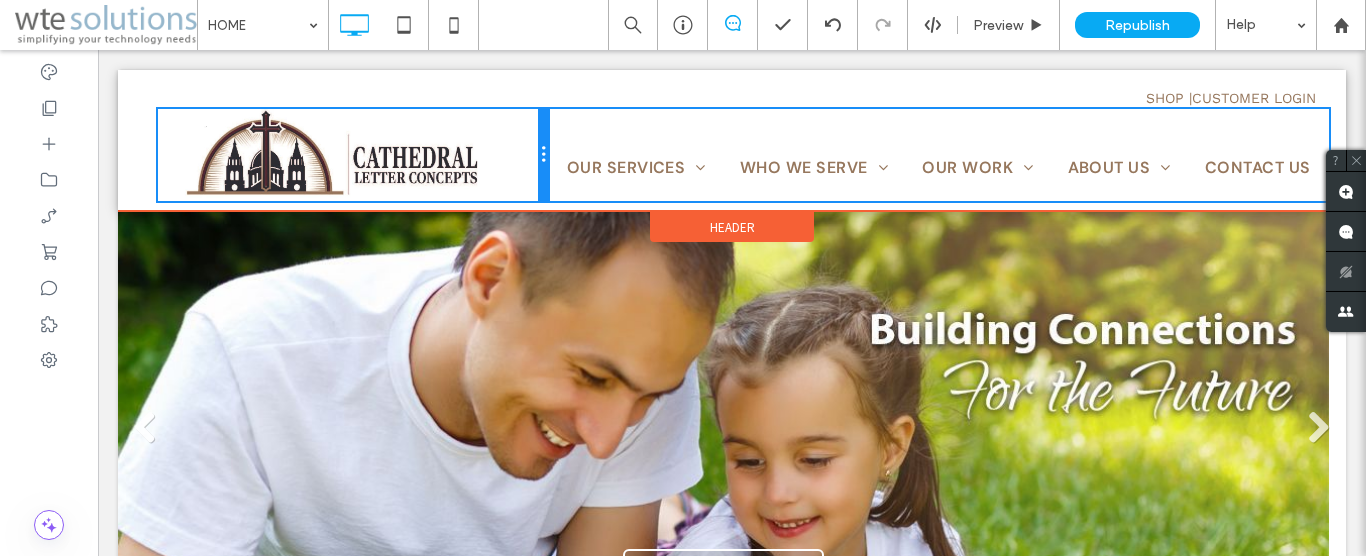 drag, startPoint x: 549, startPoint y: 152, endPoint x: 511, endPoint y: 179, distance: 46.615448 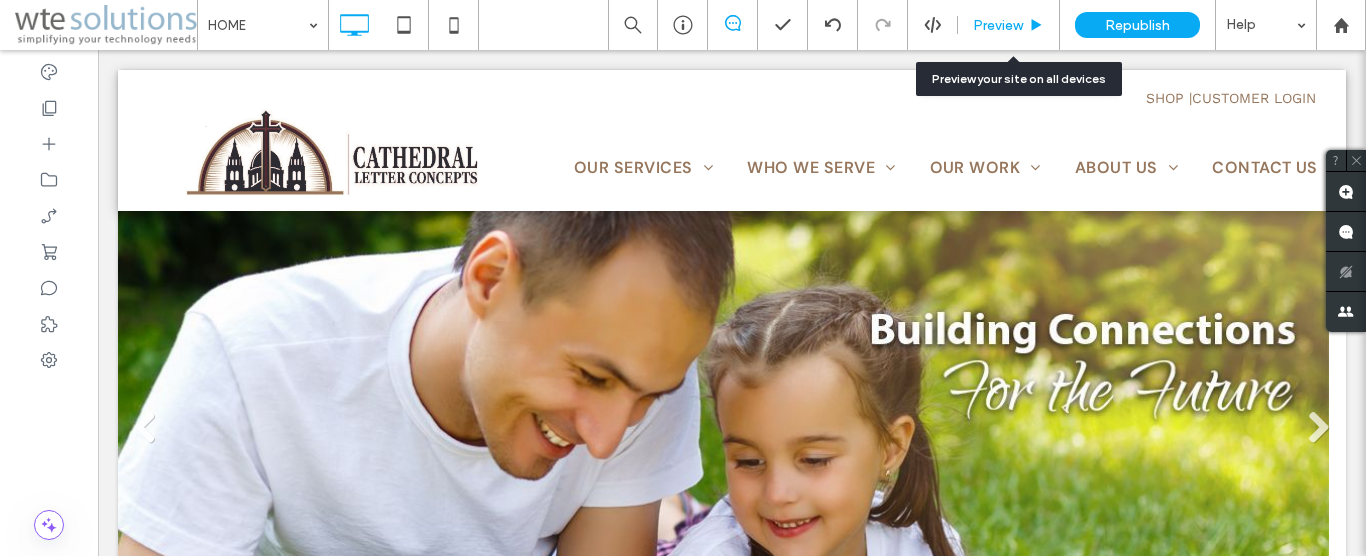 click on "Preview" at bounding box center [998, 25] 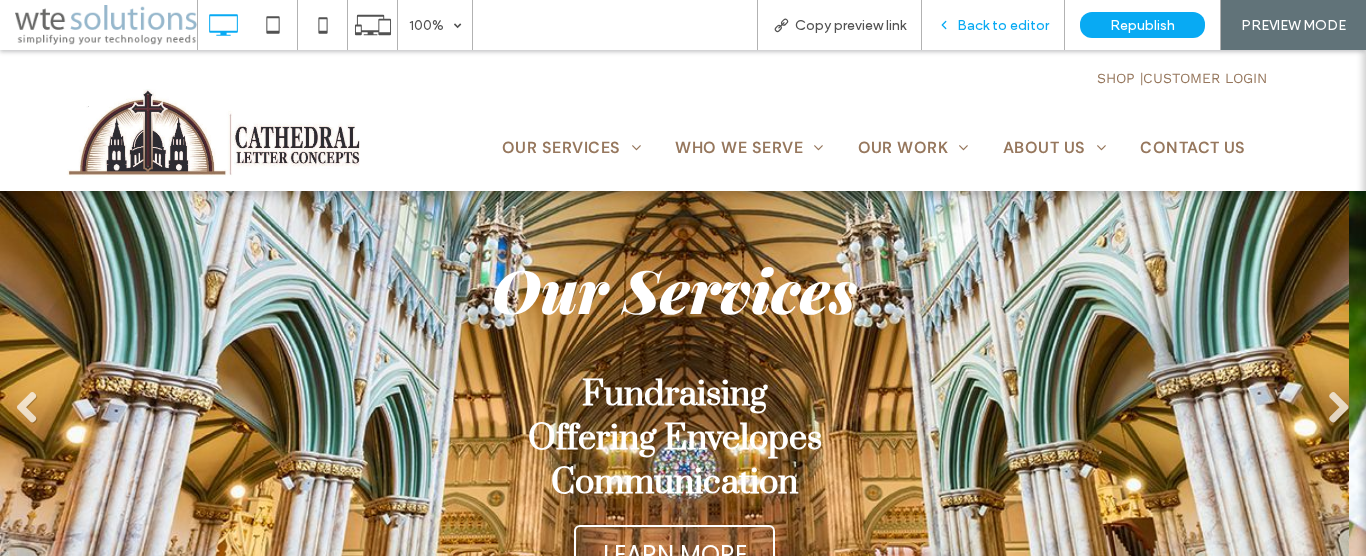 click on "Back to editor" at bounding box center [1003, 25] 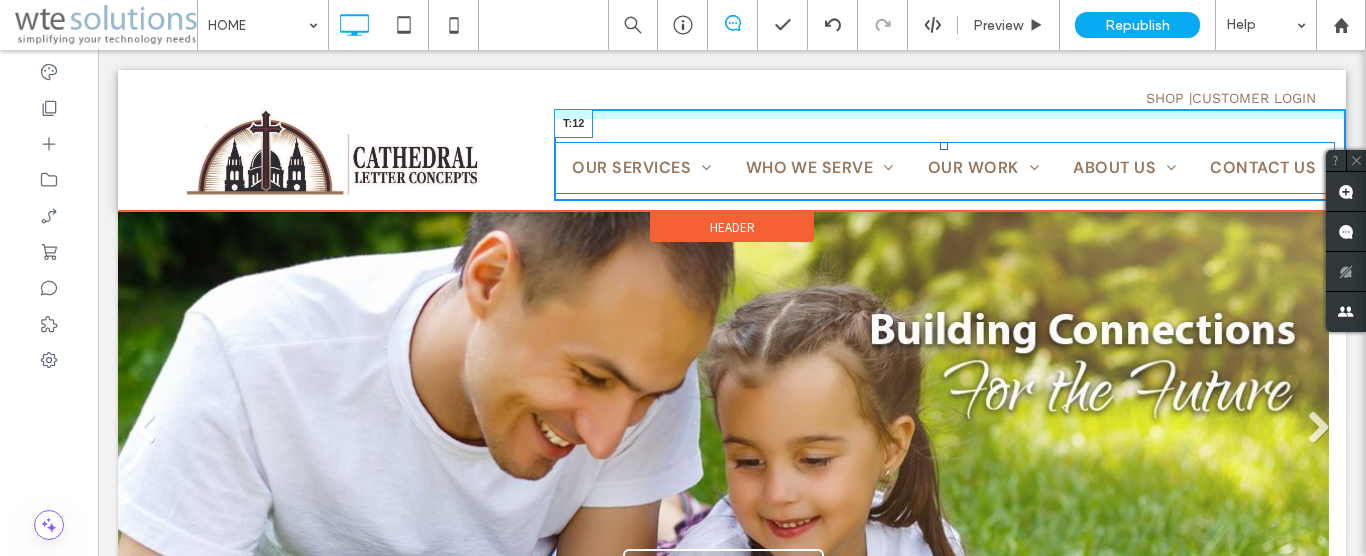 drag, startPoint x: 939, startPoint y: 147, endPoint x: 939, endPoint y: 136, distance: 11 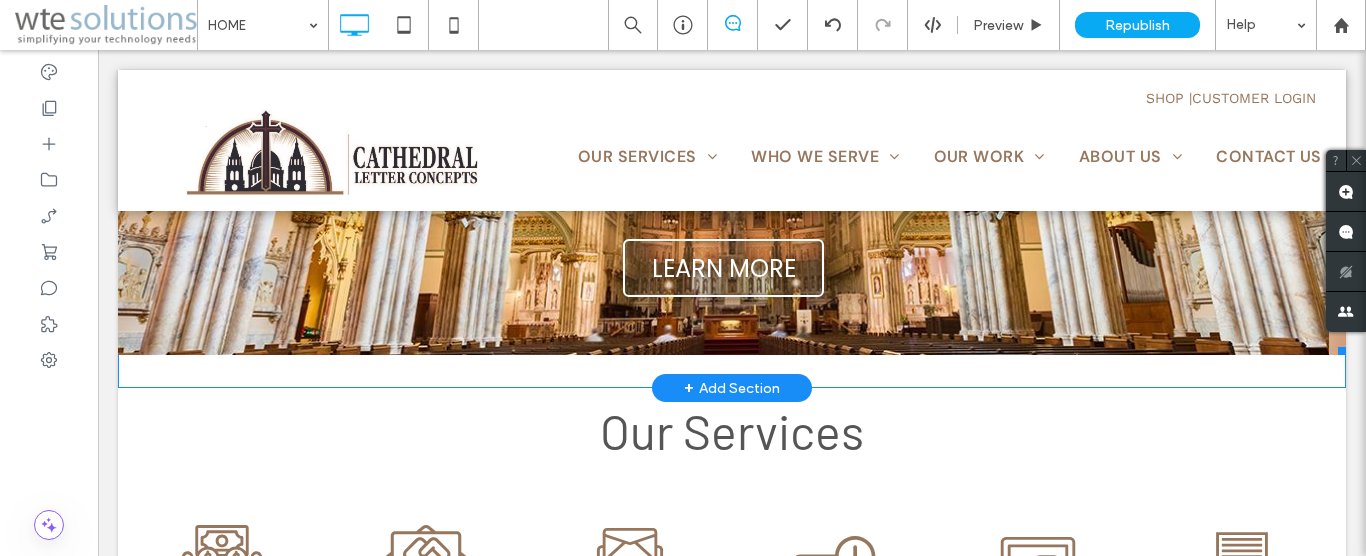 scroll, scrollTop: 0, scrollLeft: 0, axis: both 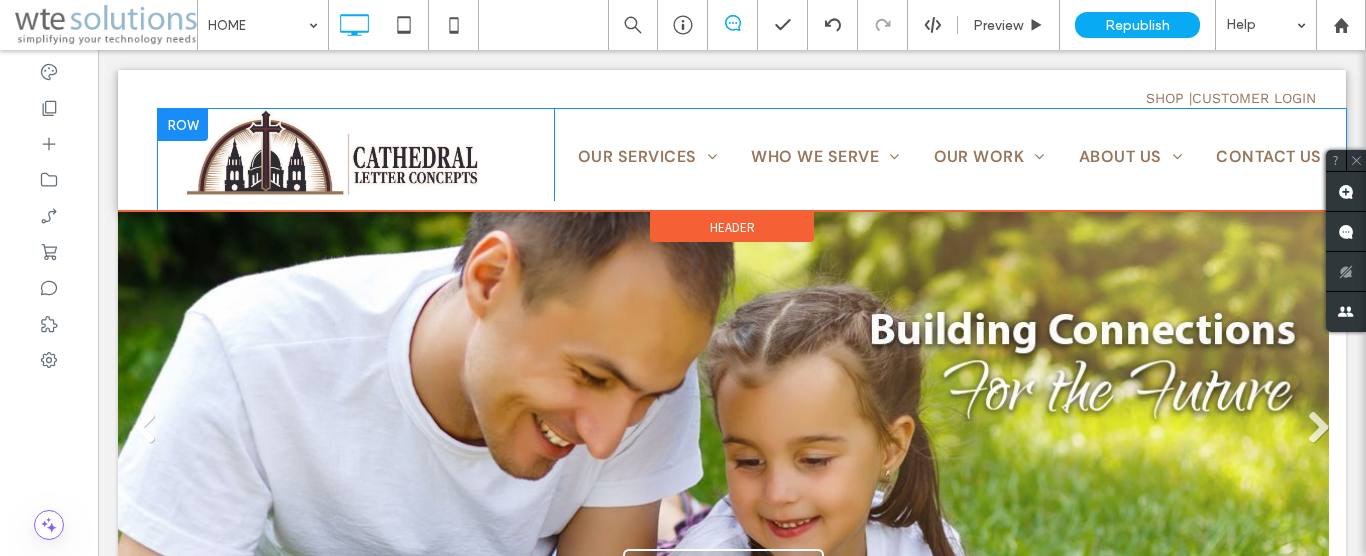 click on "Click To Paste     Click To Paste     Click To Paste     Click To Paste     Click To Paste     Click To Paste     Click To Paste     Click To Paste     Click To Paste     Click To Paste     Click To Paste     Click To Paste     Click To Paste     Click To Paste     Click To Paste     Click To Paste     Click To Paste     Click To Paste     Click To Paste     Click To Paste     Click To Paste     Click To Paste     Click To Paste     Click To Paste     Click To Paste     Click To Paste" at bounding box center (356, 155) 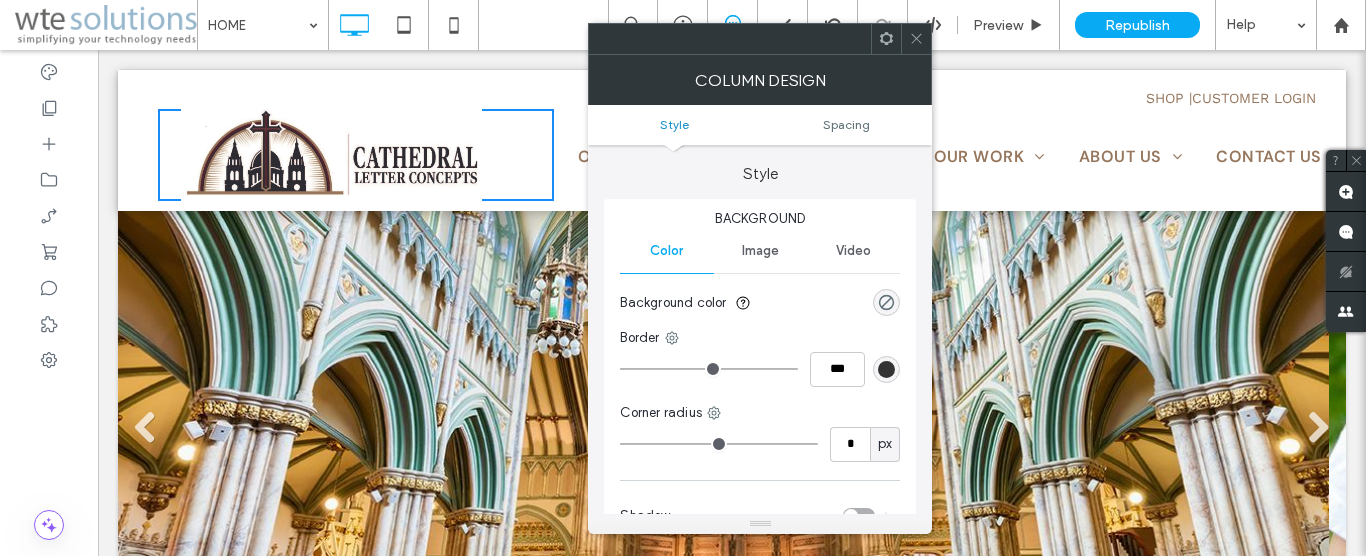 click 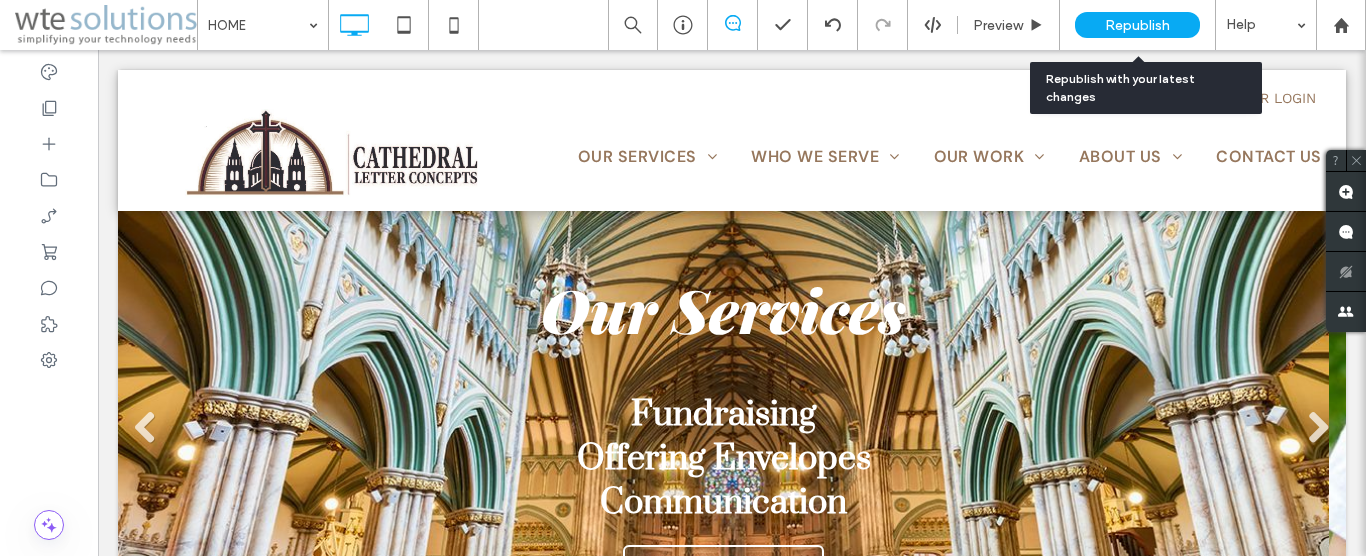 click on "Republish" at bounding box center [1137, 25] 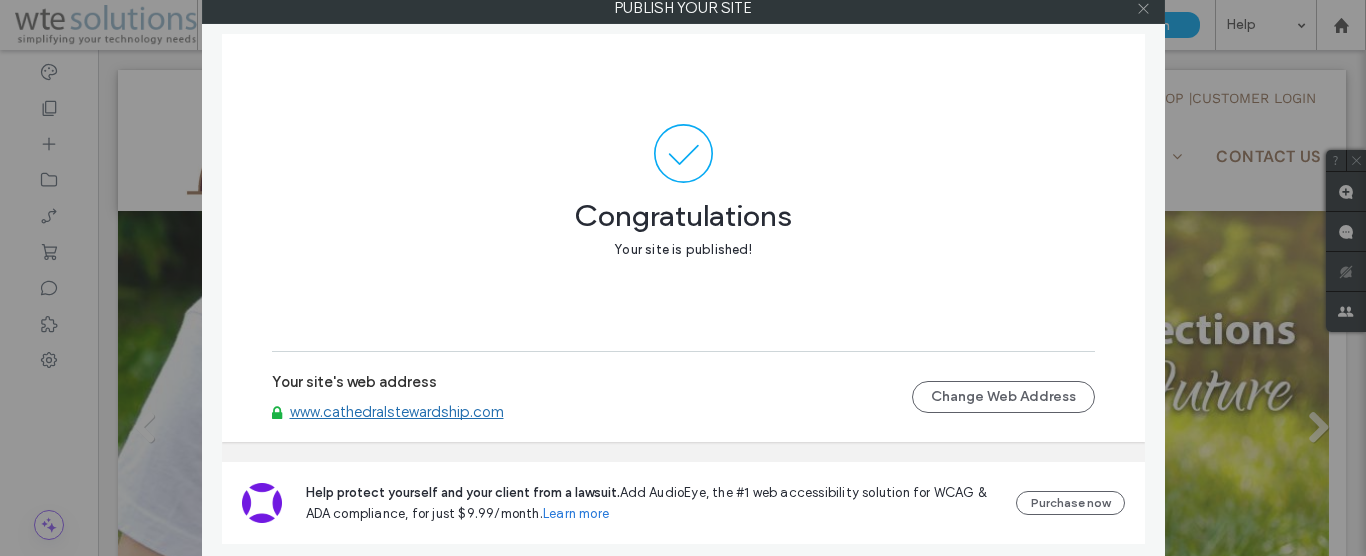 click 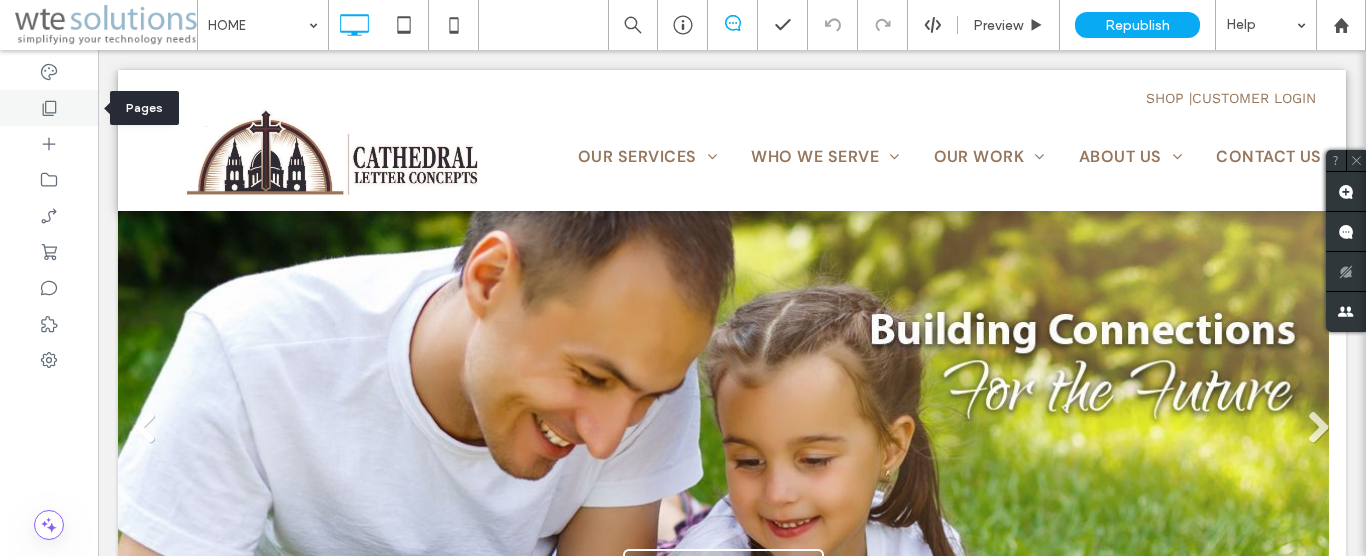 click 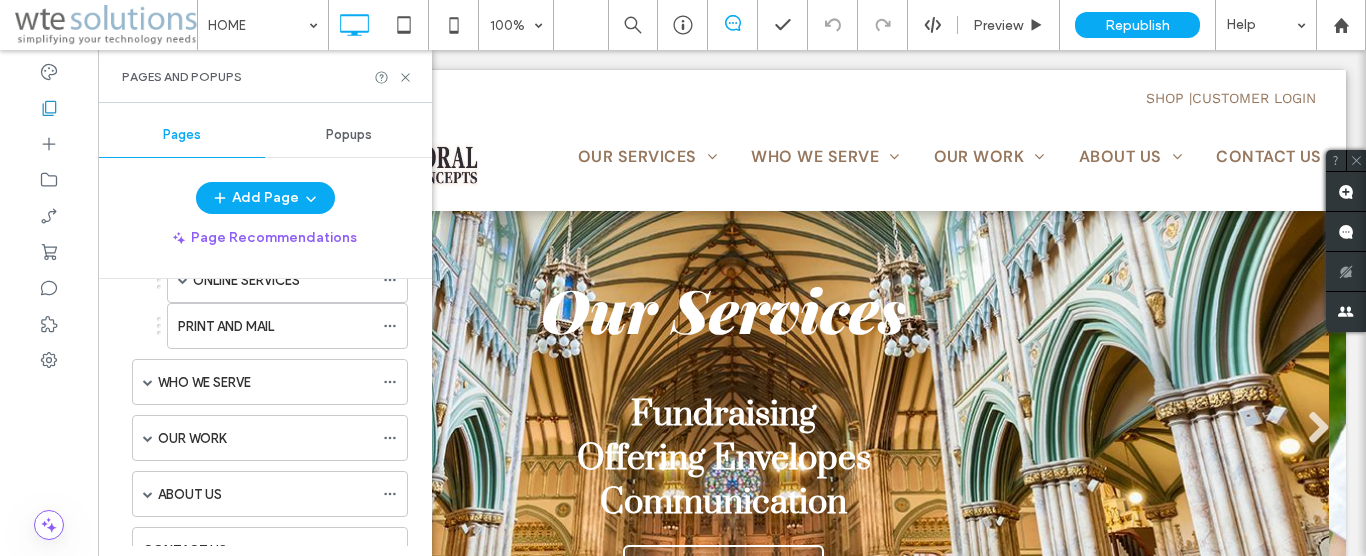 scroll, scrollTop: 228, scrollLeft: 0, axis: vertical 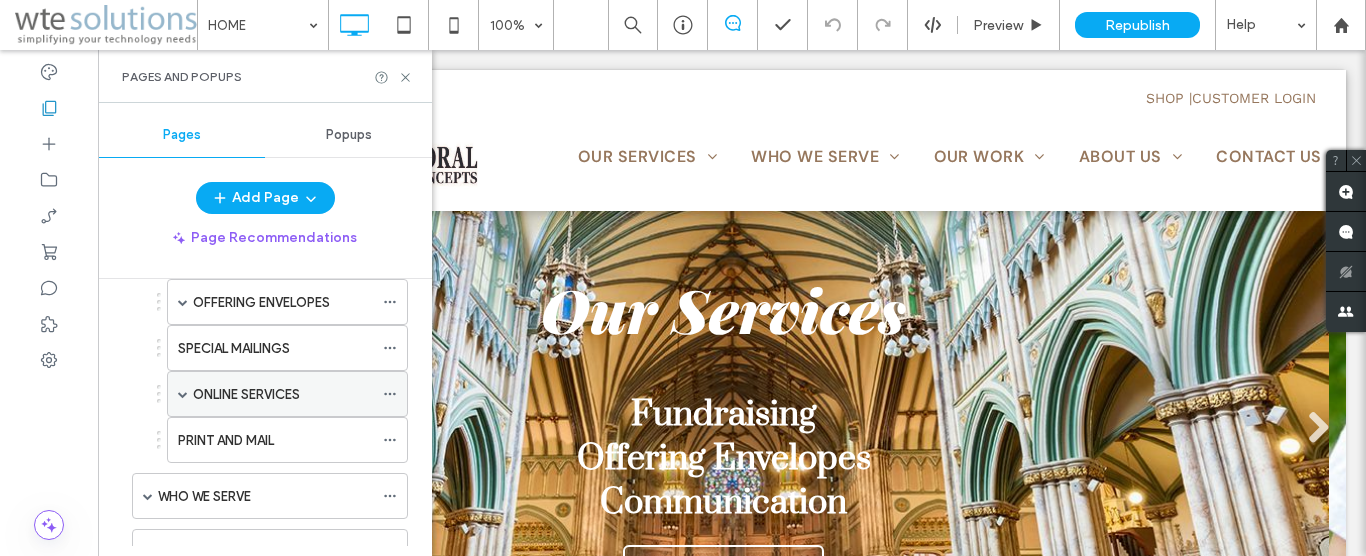 click at bounding box center (183, 394) 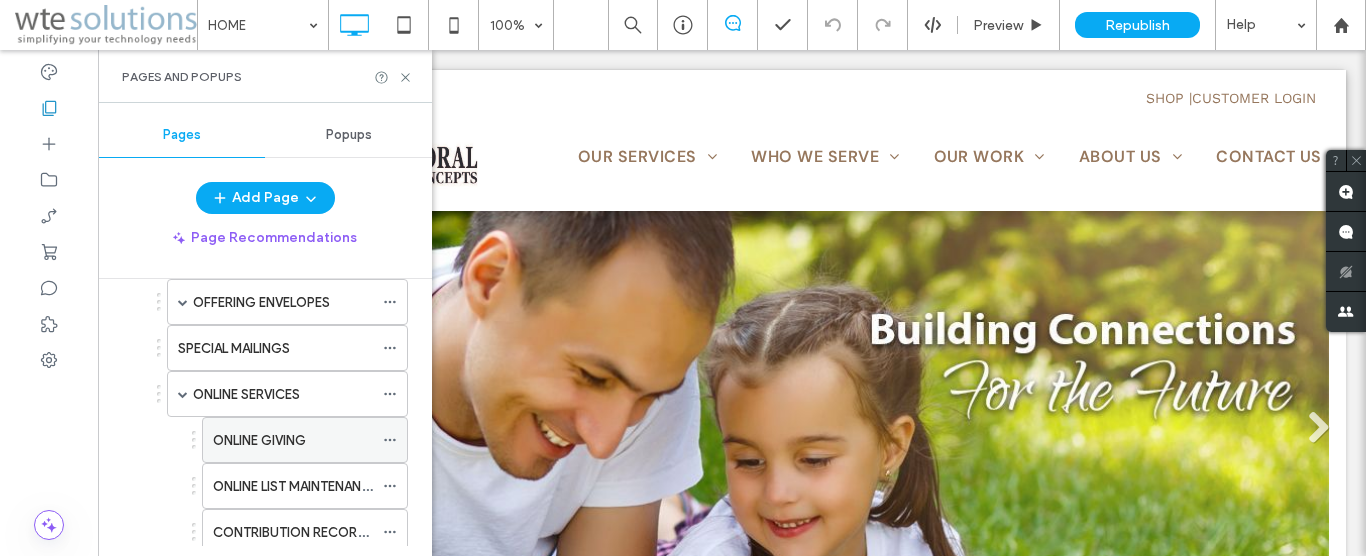 click on "ONLINE GIVING" at bounding box center [259, 440] 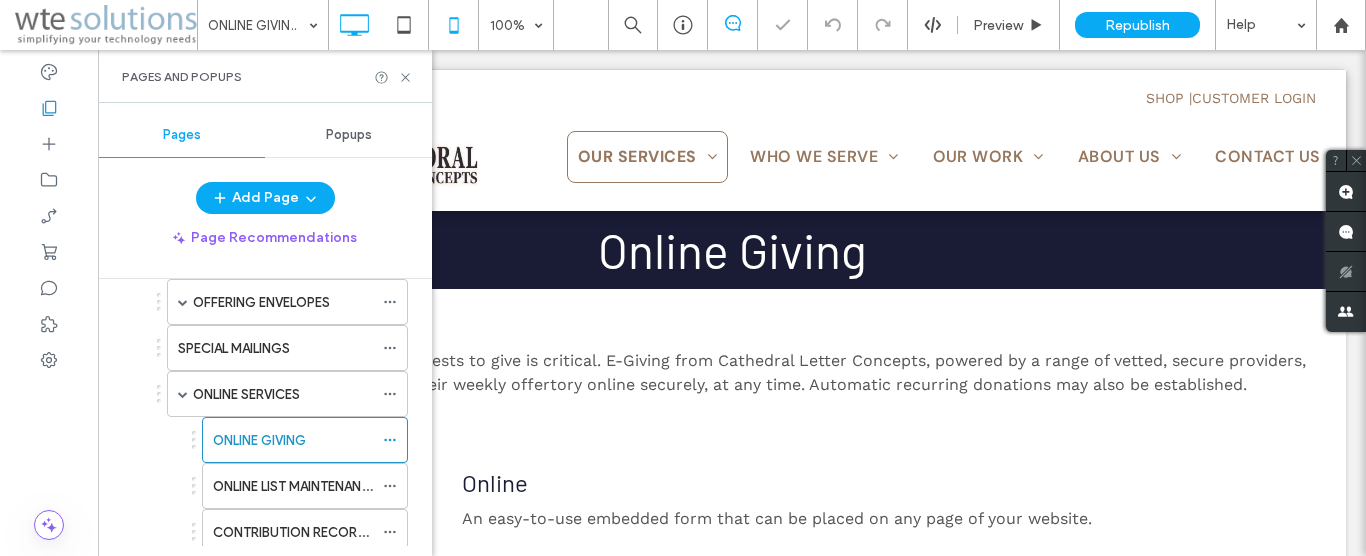 scroll, scrollTop: 0, scrollLeft: 0, axis: both 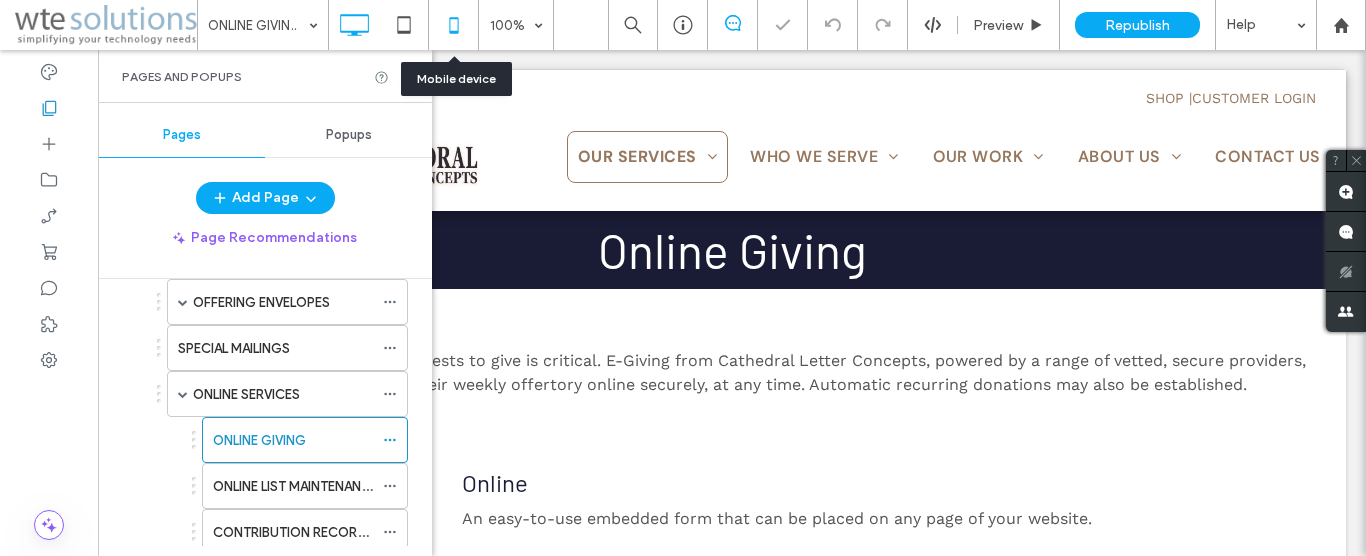 click 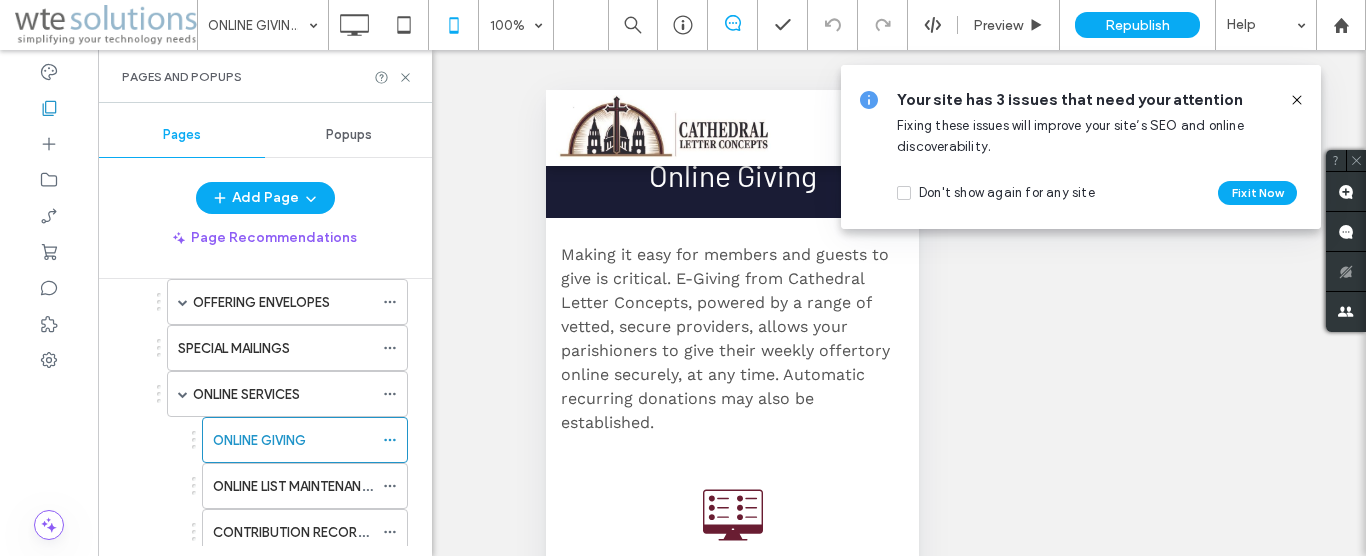 scroll, scrollTop: 0, scrollLeft: 0, axis: both 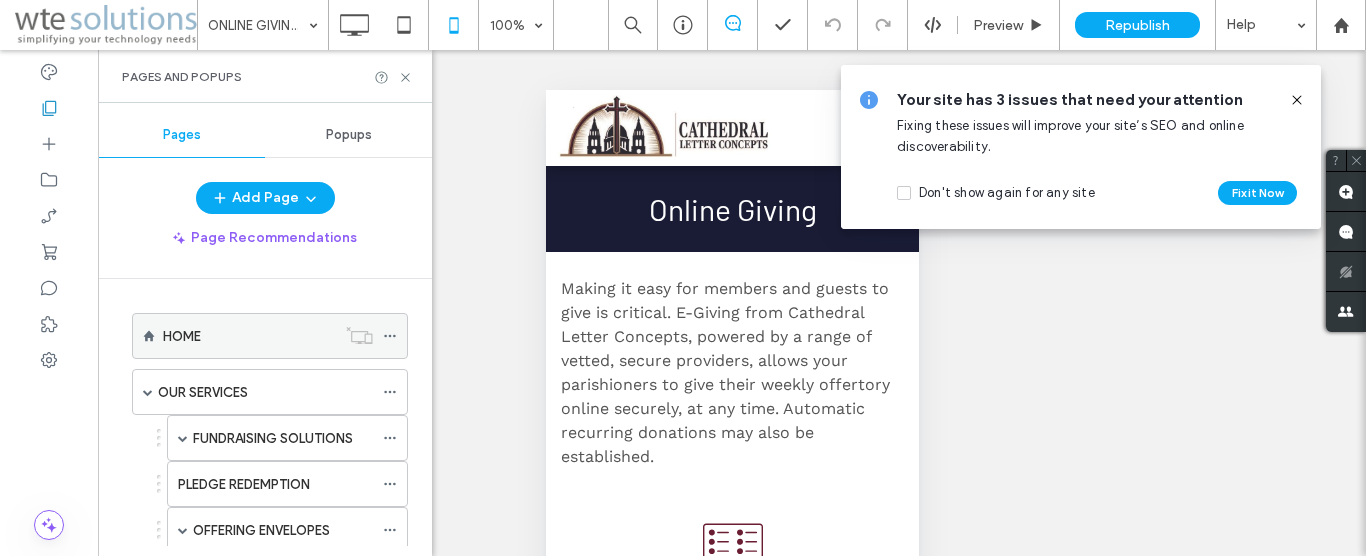 click on "HOME" at bounding box center (249, 336) 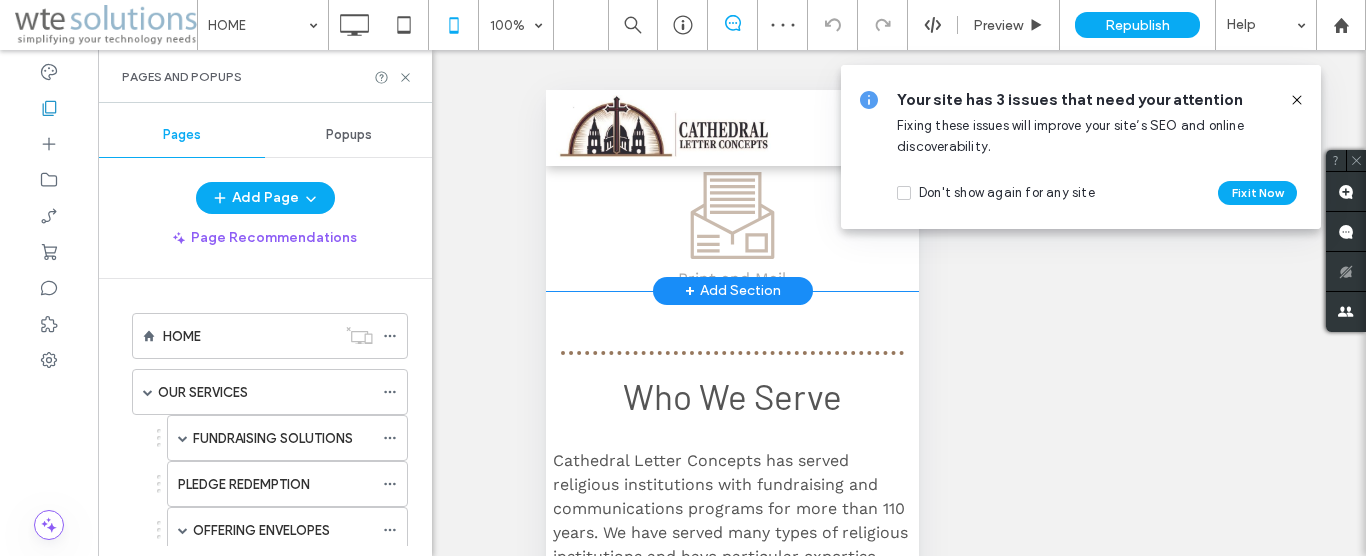 scroll, scrollTop: 1020, scrollLeft: 0, axis: vertical 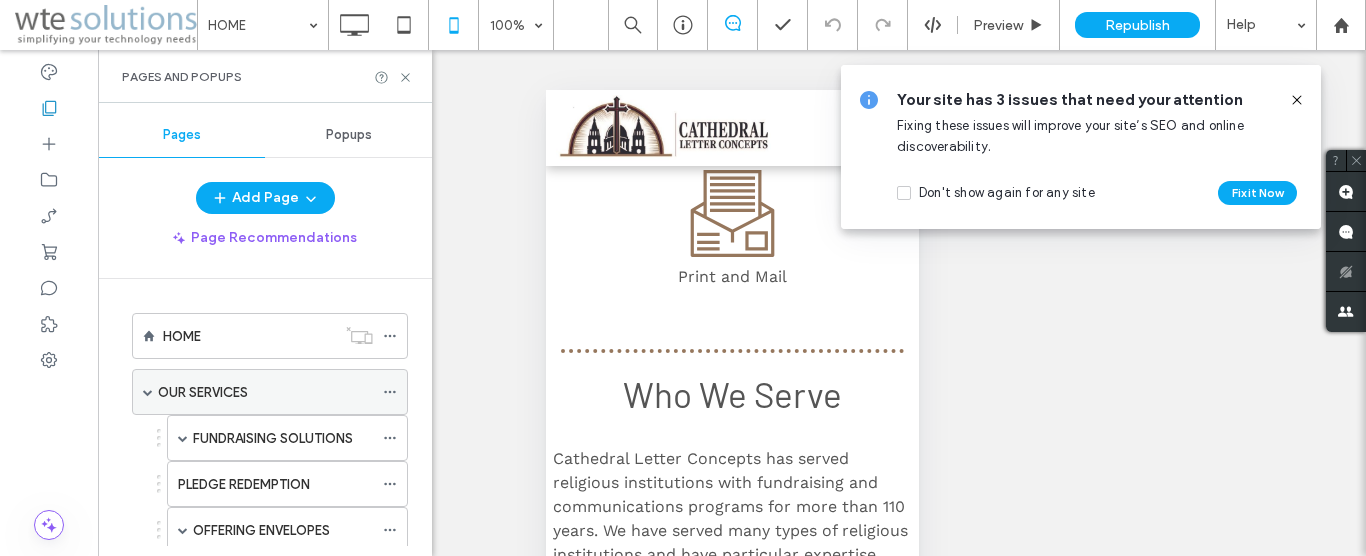 click on "OUR SERVICES" at bounding box center [203, 392] 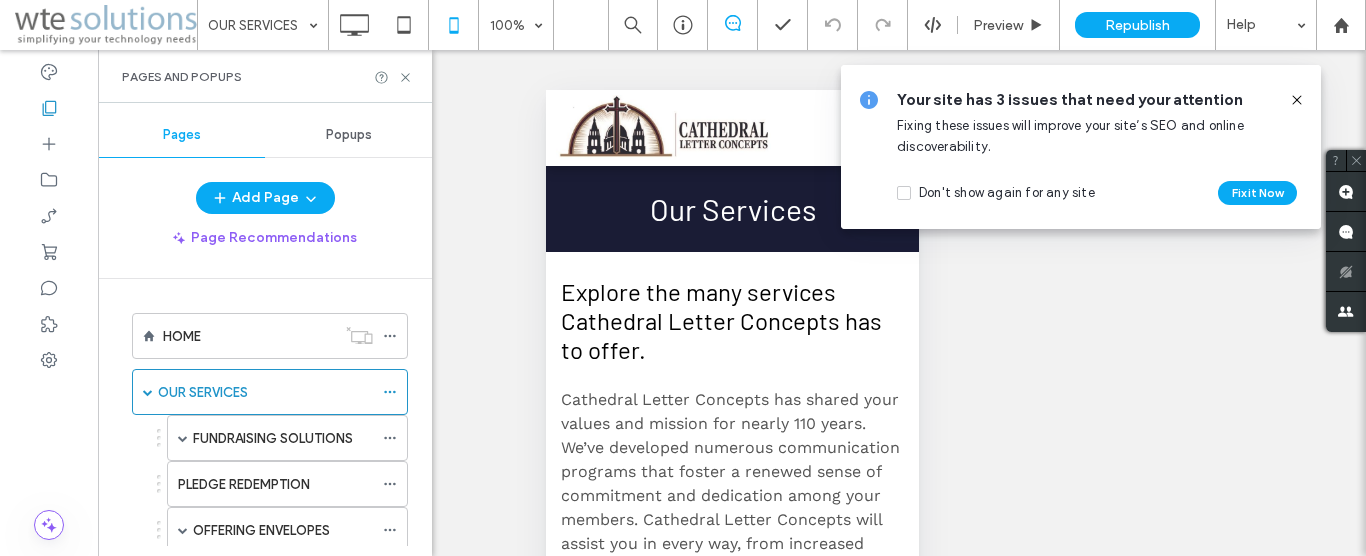 scroll, scrollTop: 0, scrollLeft: 0, axis: both 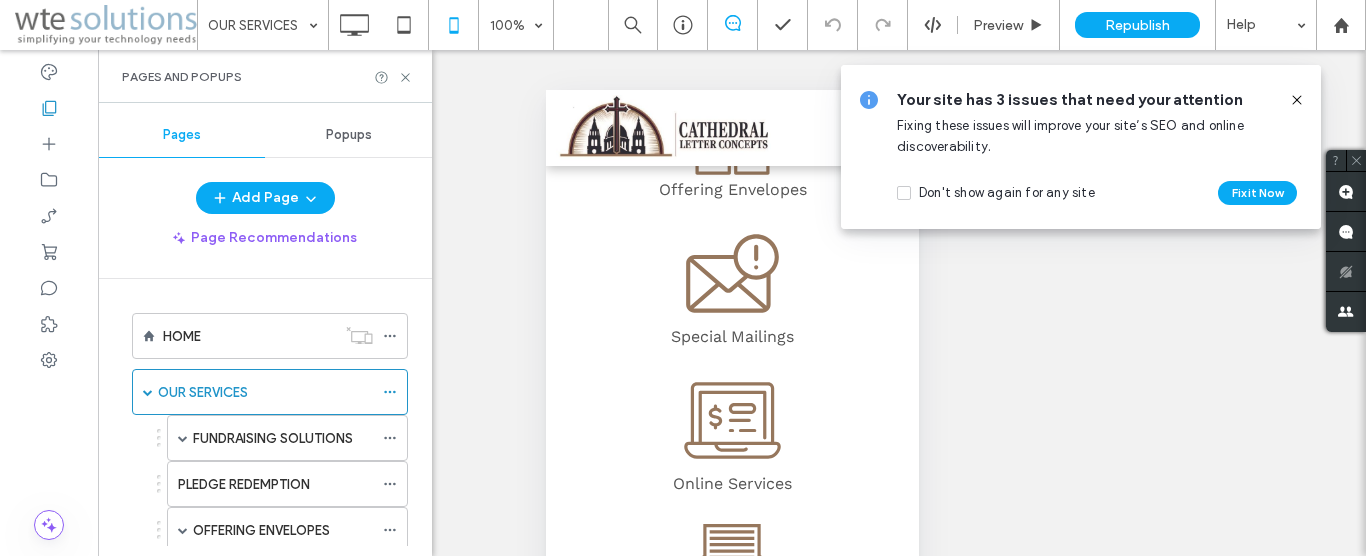 click 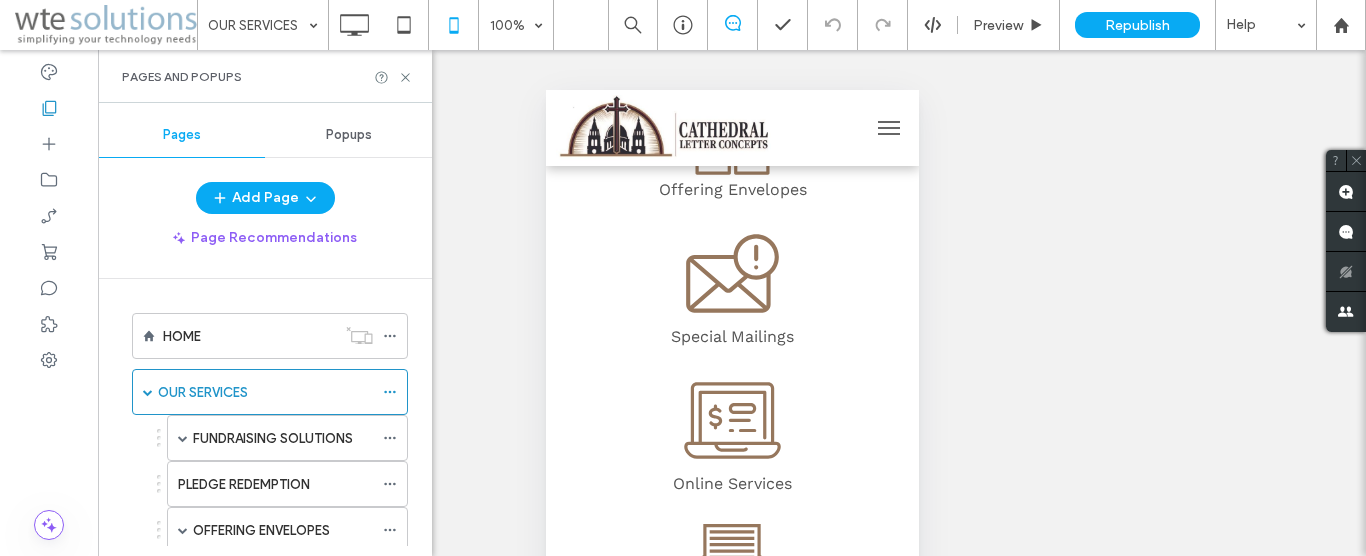 click at bounding box center (888, 128) 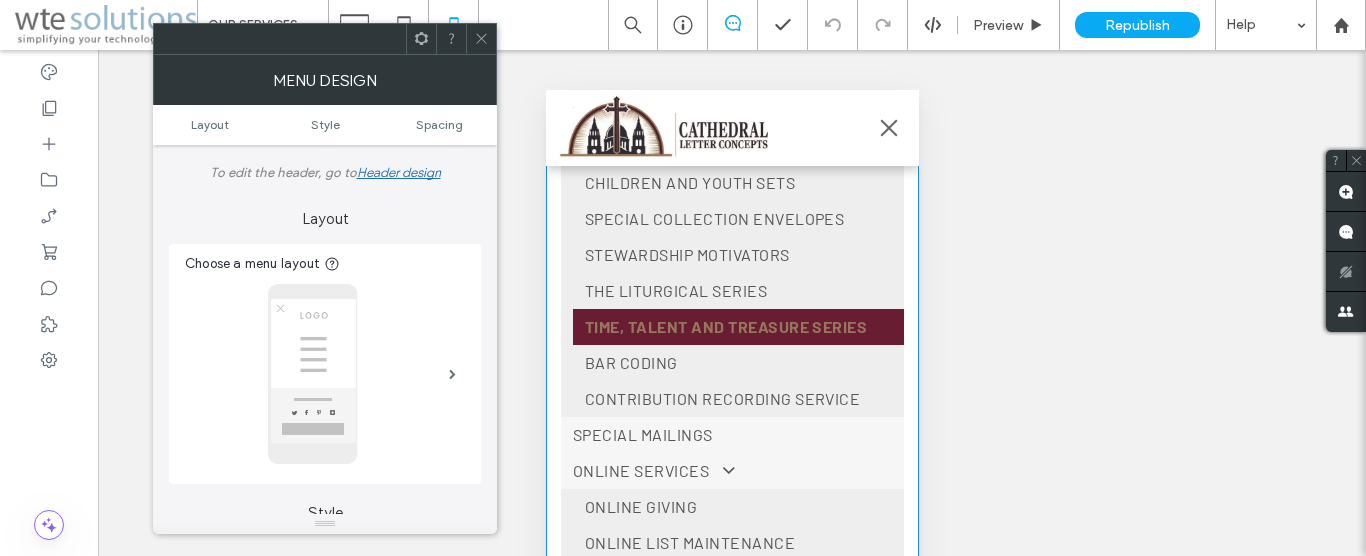 scroll, scrollTop: 543, scrollLeft: 0, axis: vertical 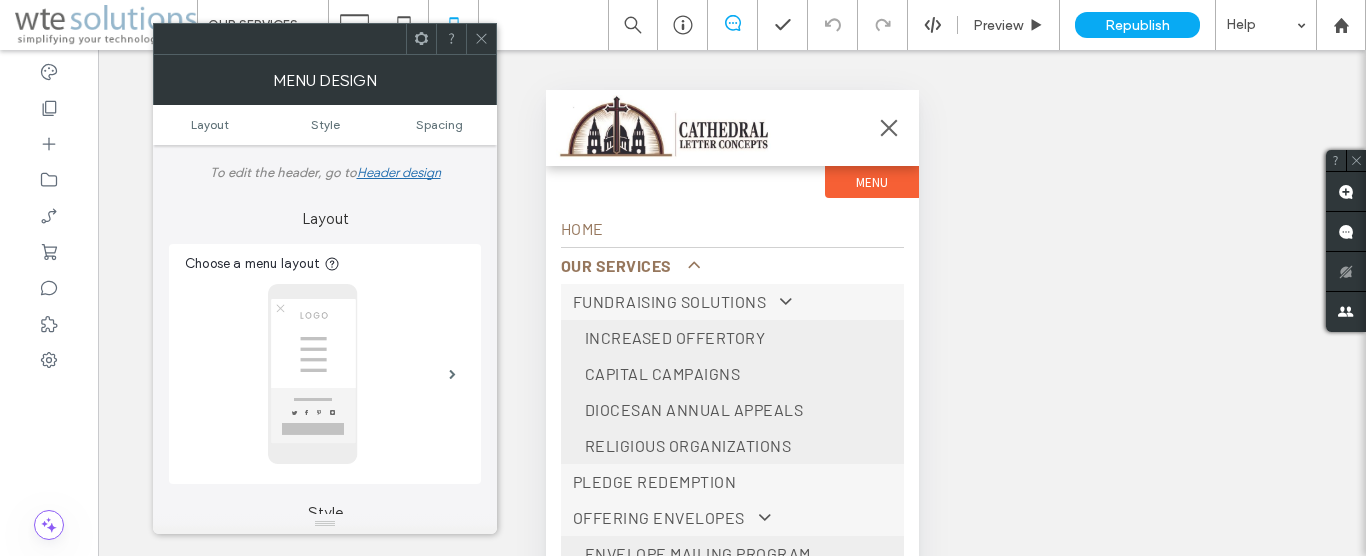 click at bounding box center (888, 128) 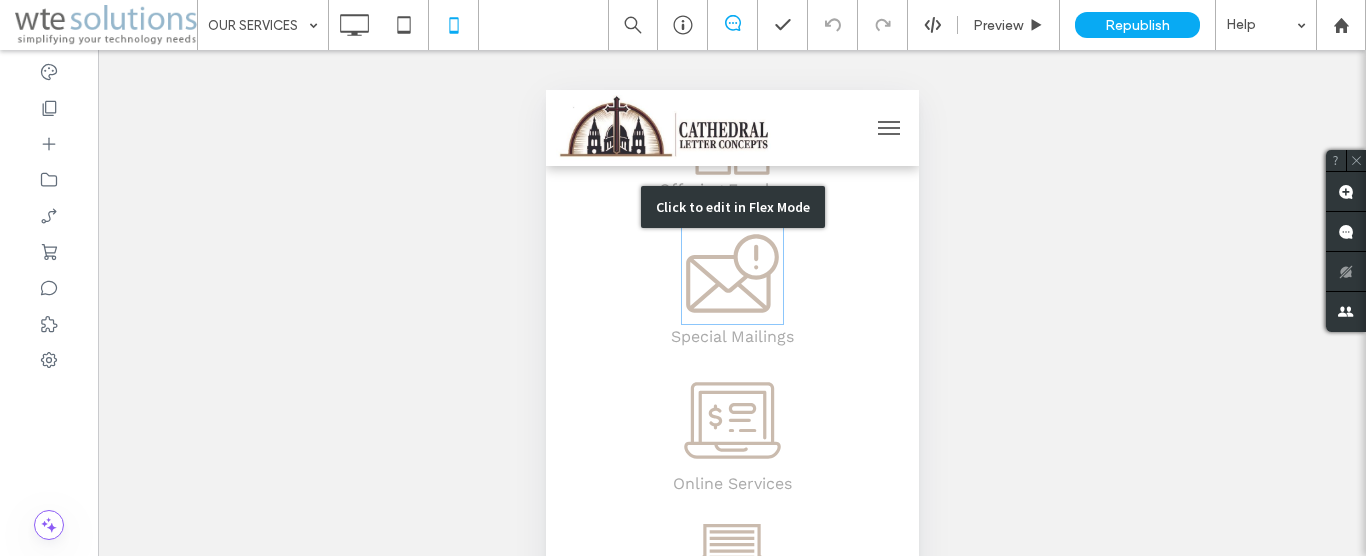 type 